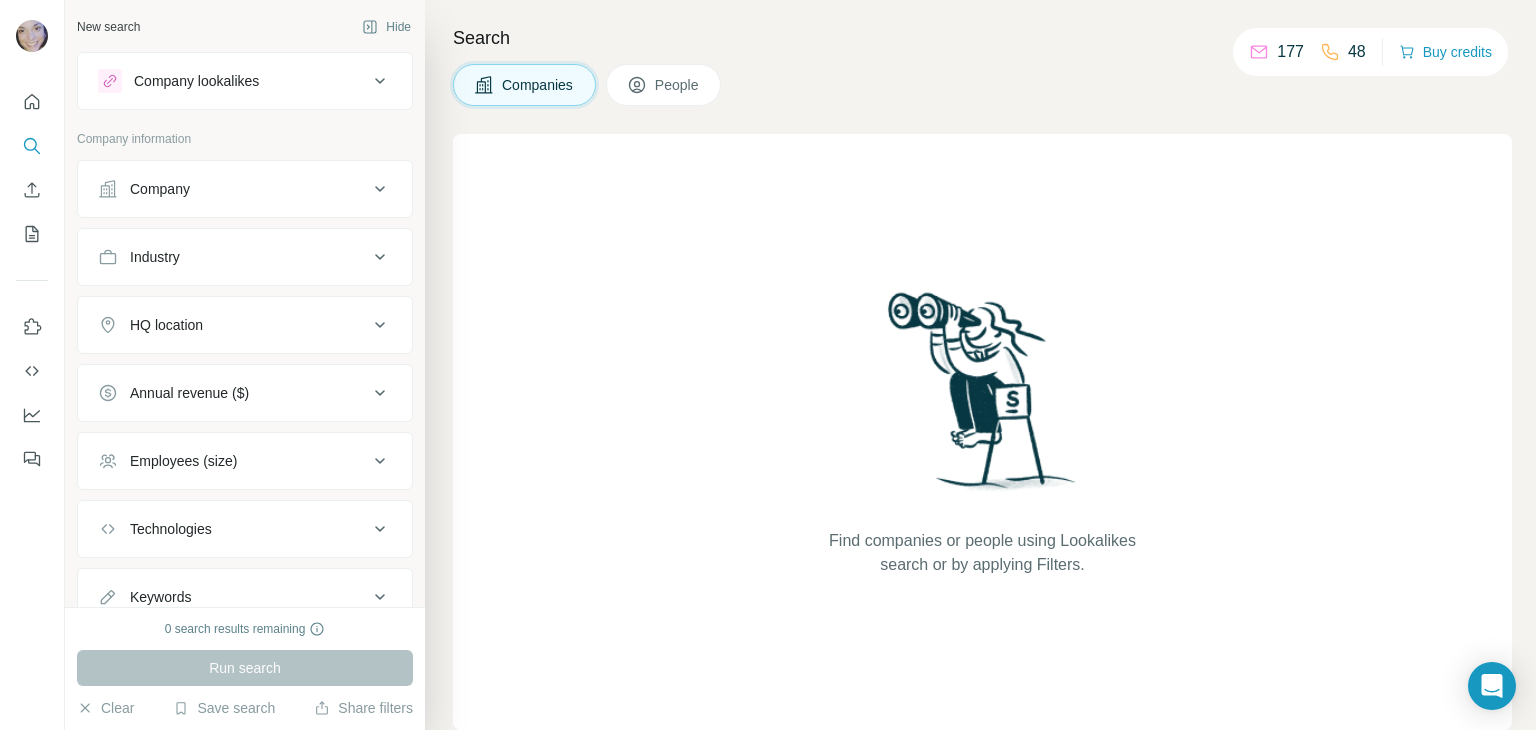 scroll, scrollTop: 0, scrollLeft: 0, axis: both 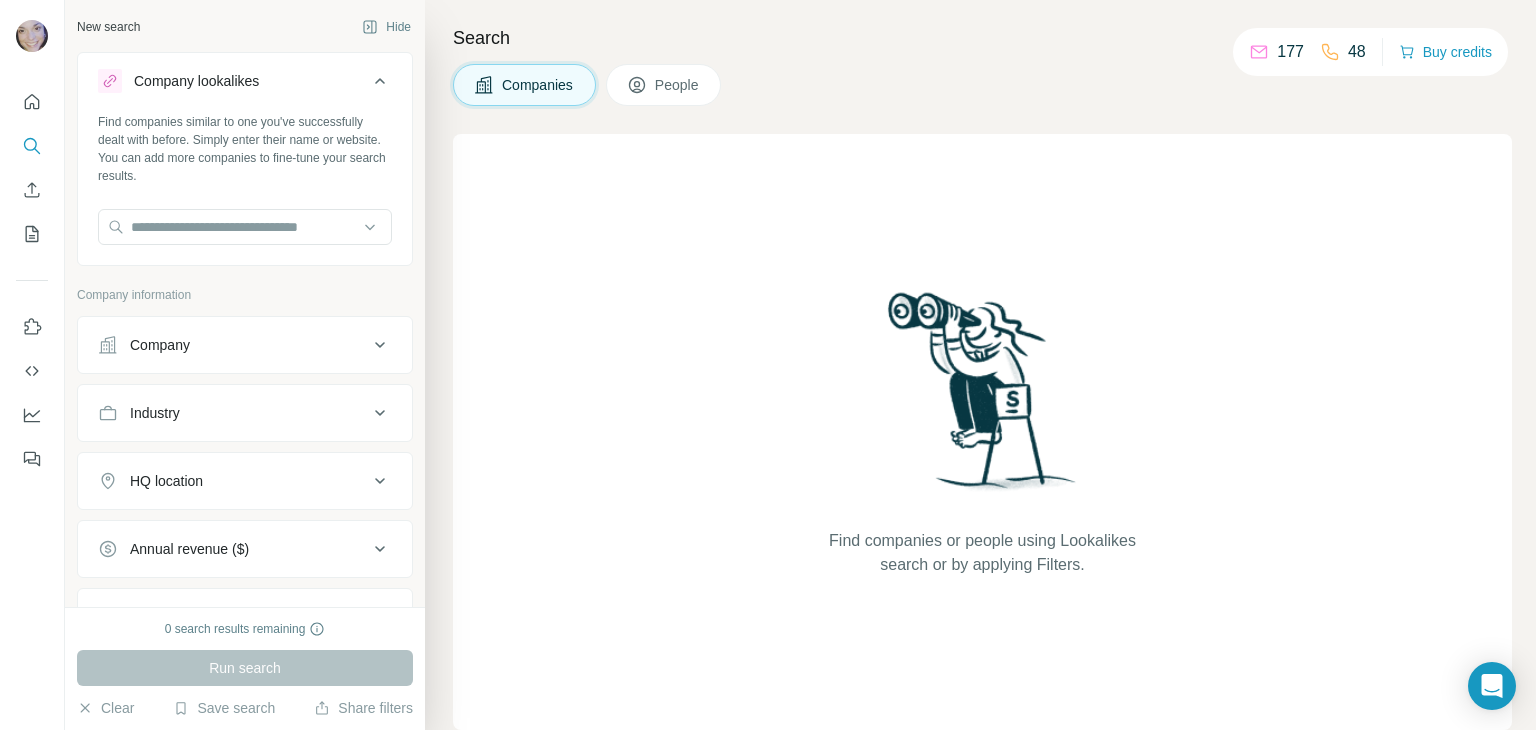 click 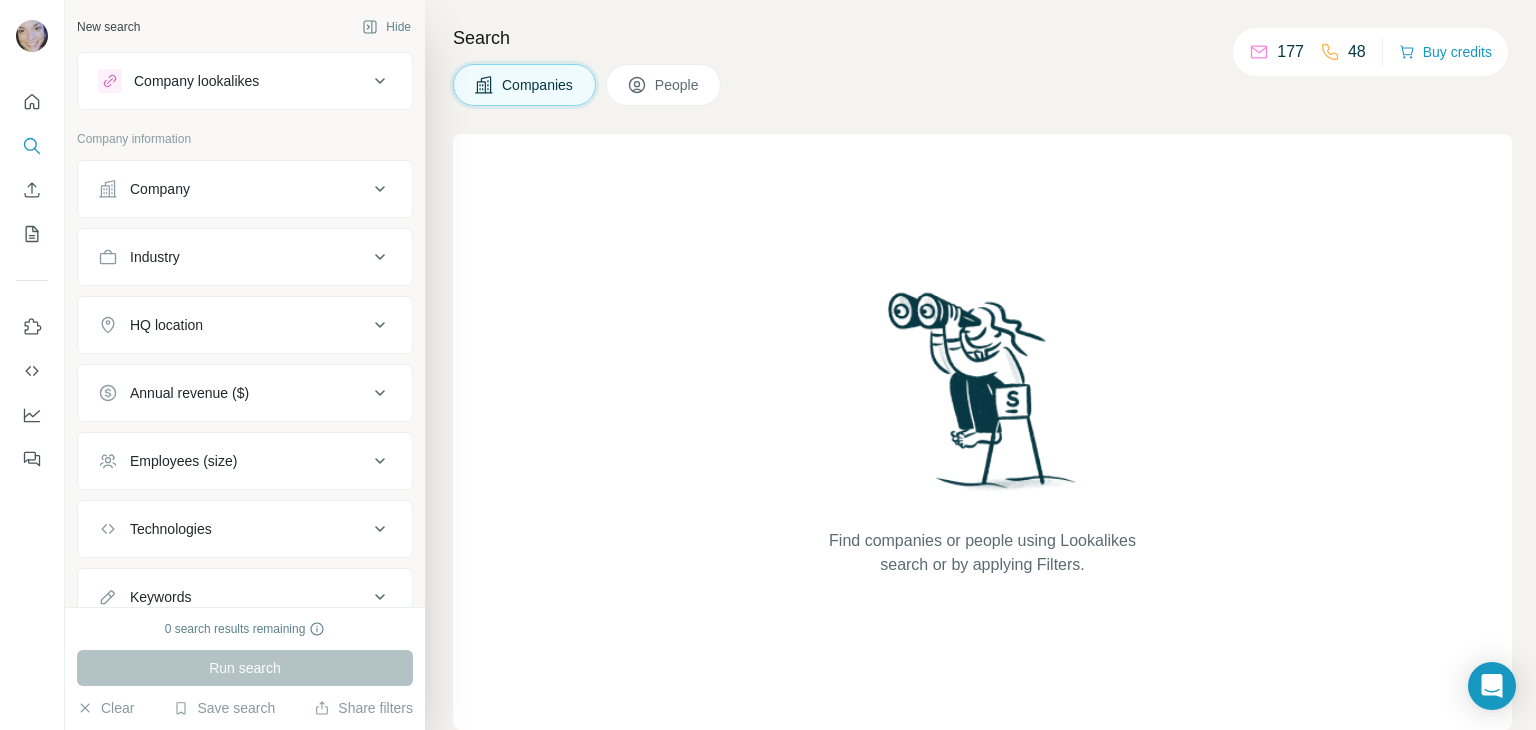 click 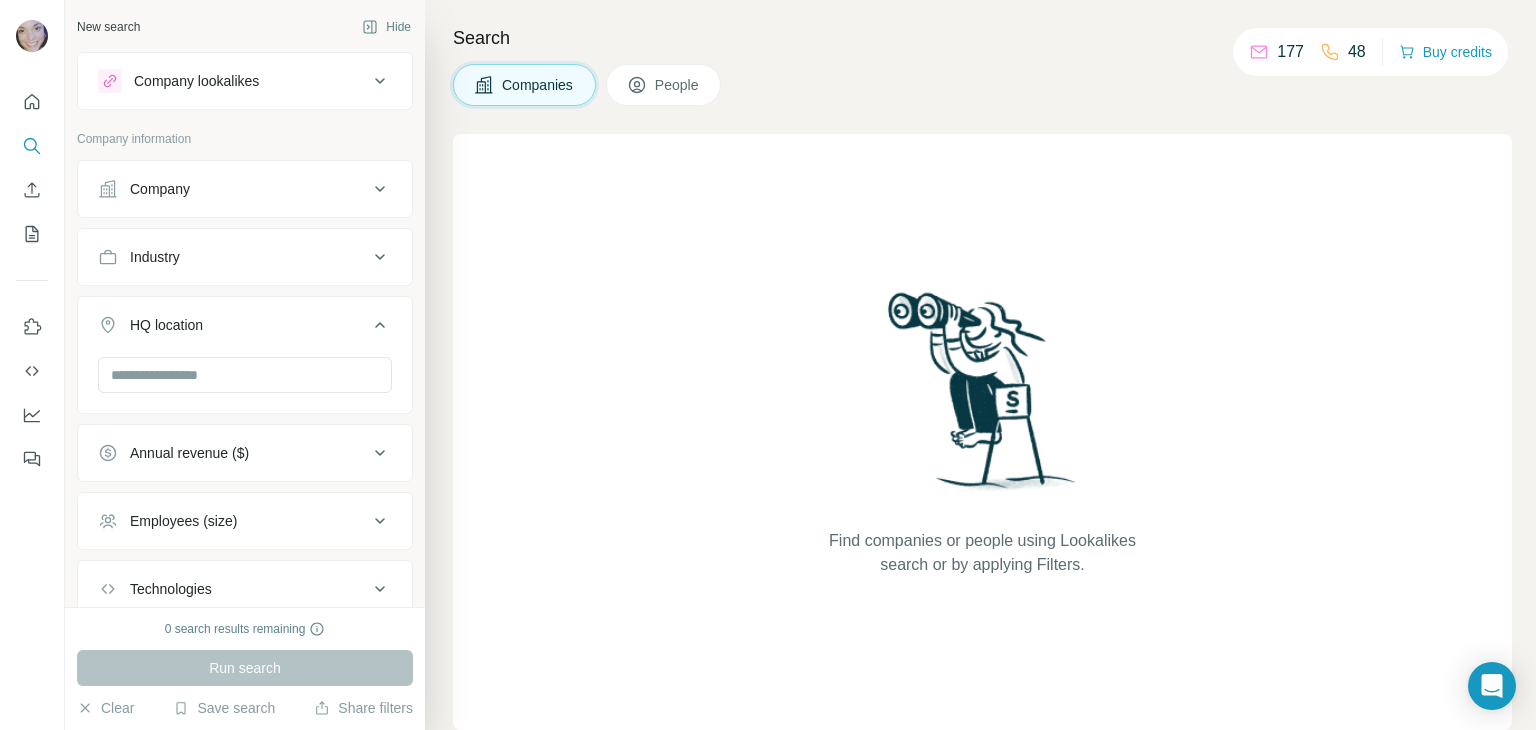 type 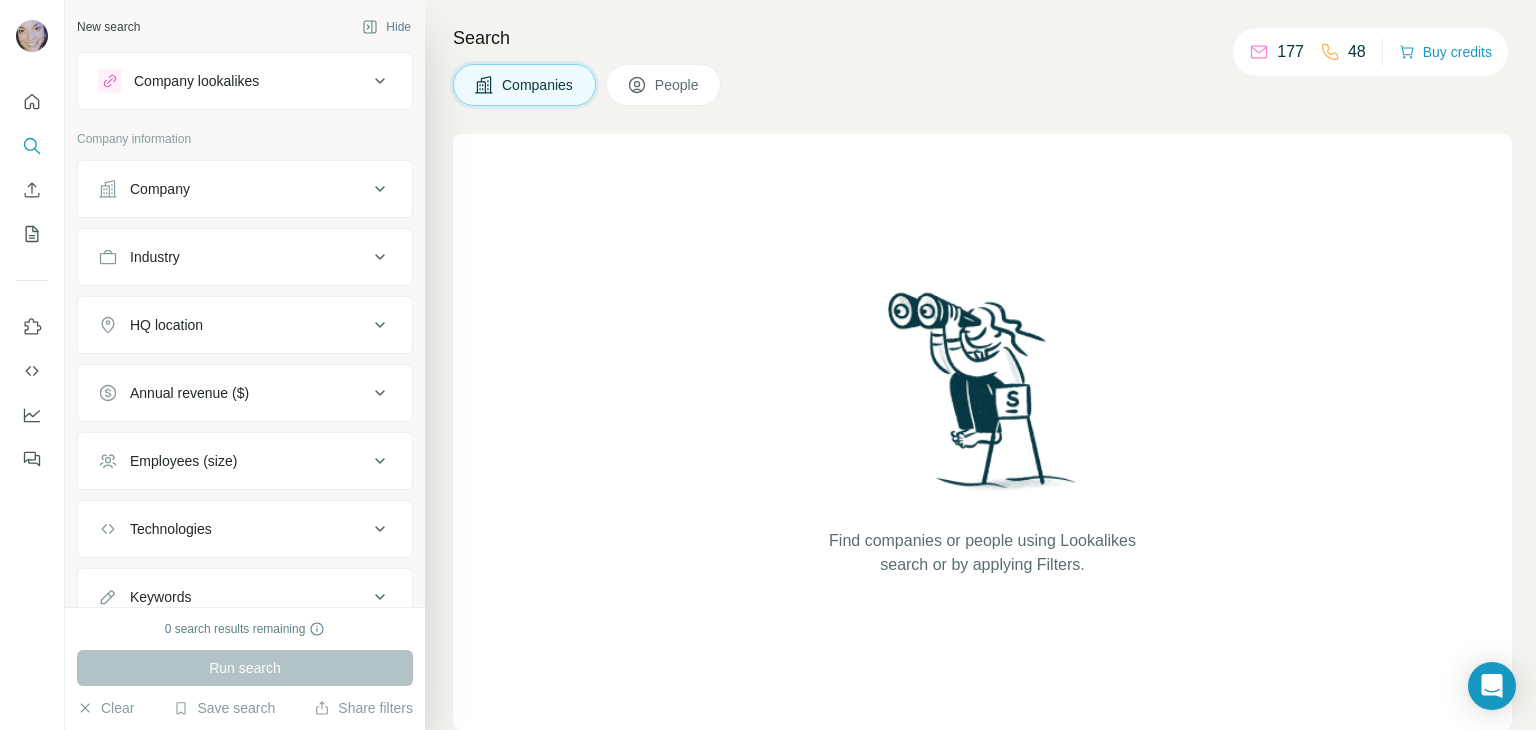 click on "HQ location" at bounding box center (245, 325) 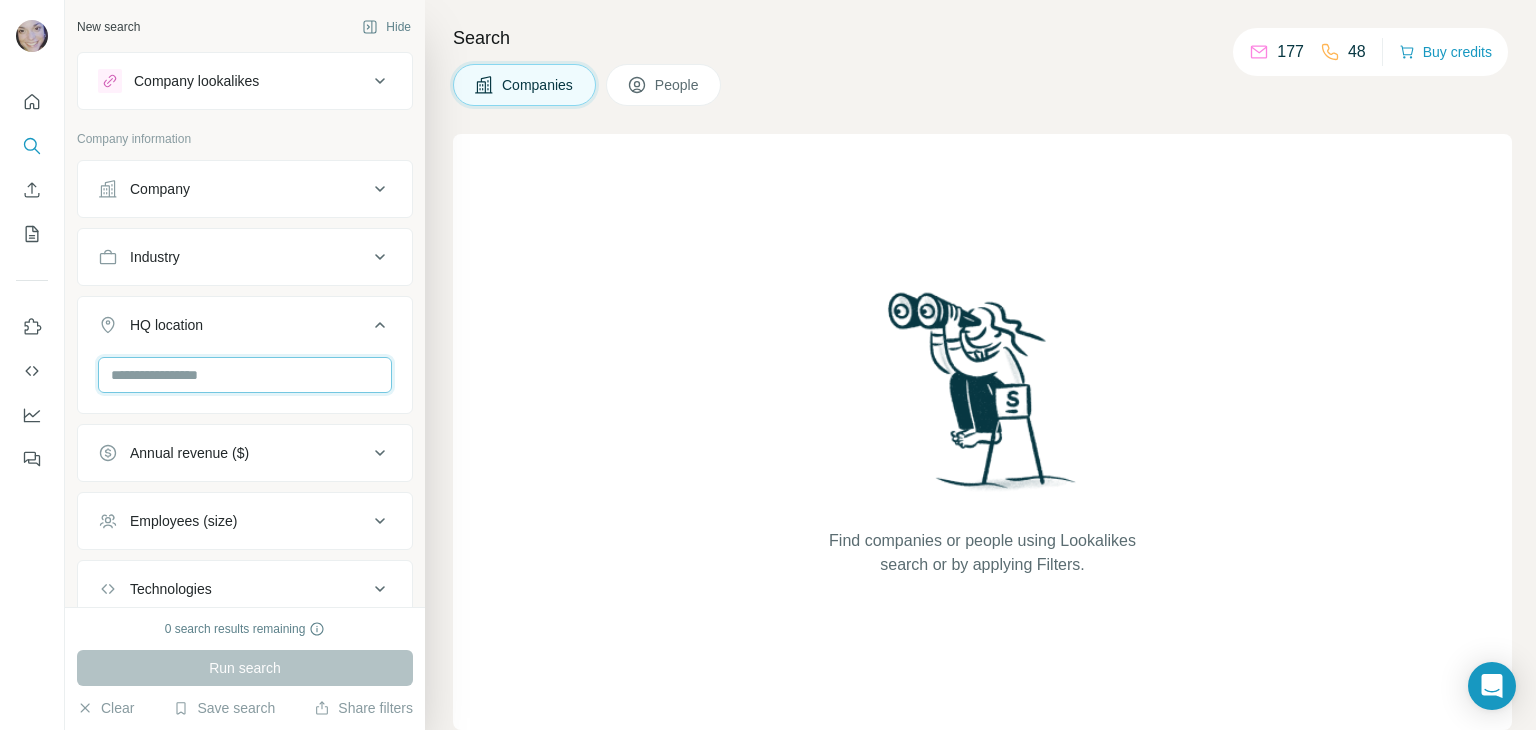 click at bounding box center (245, 375) 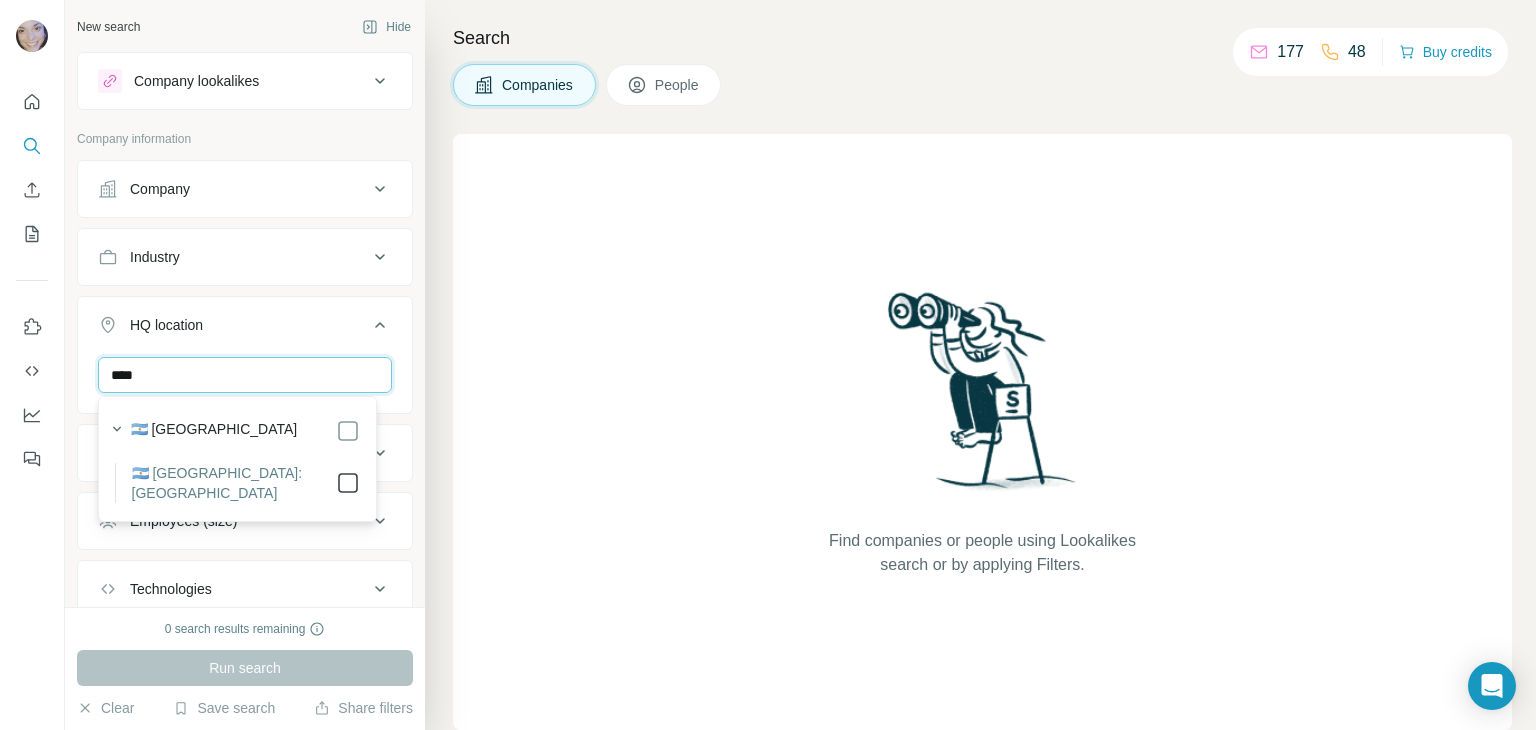 type on "****" 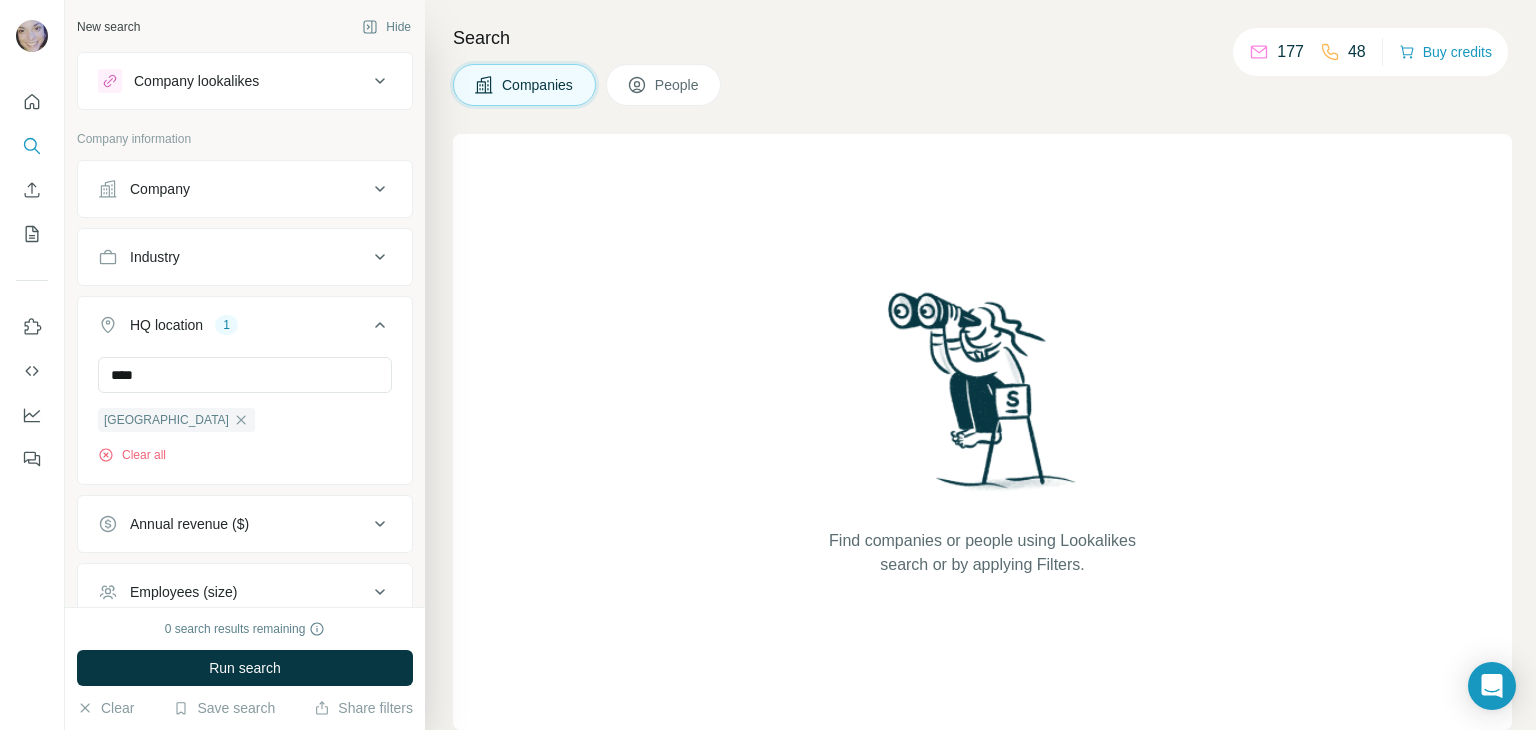 type 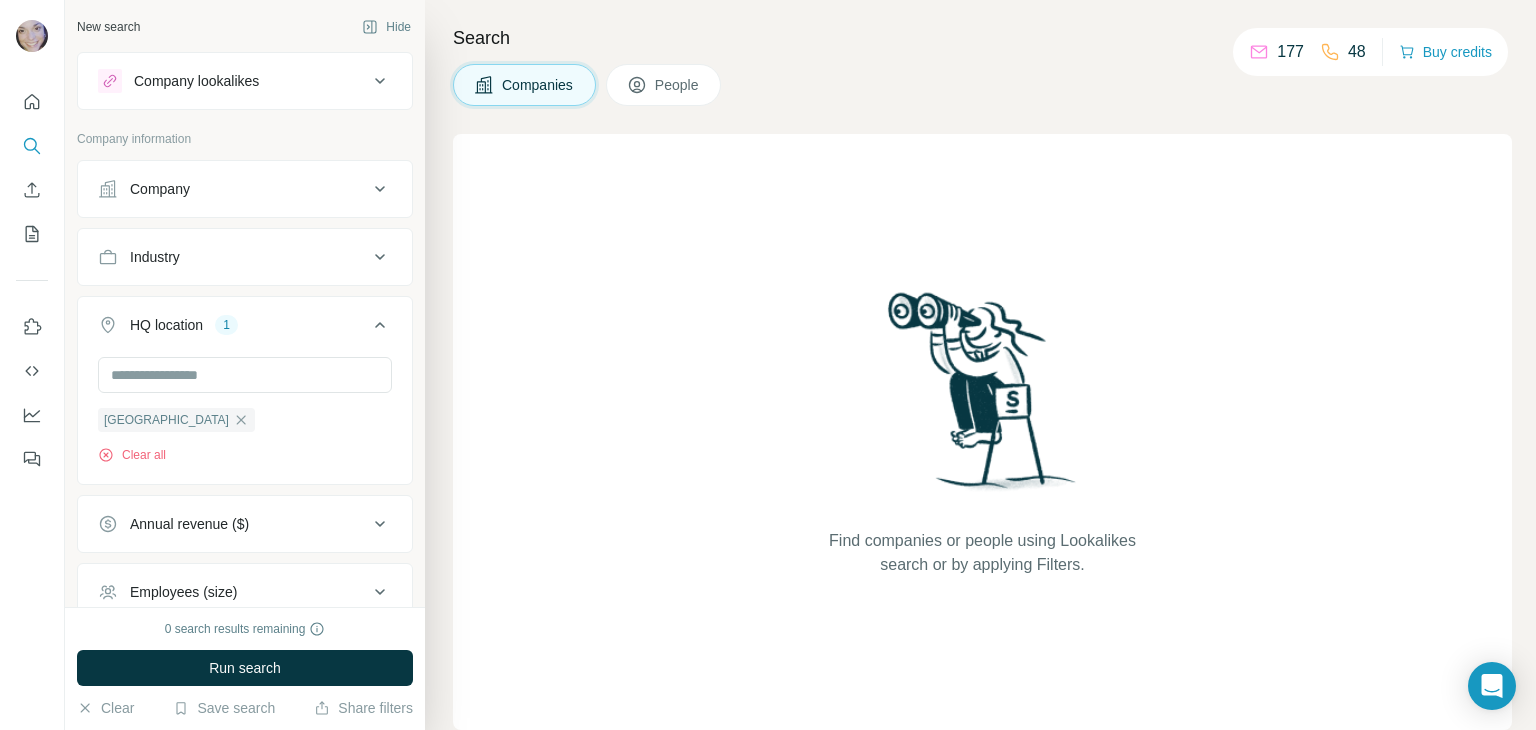 scroll, scrollTop: 203, scrollLeft: 0, axis: vertical 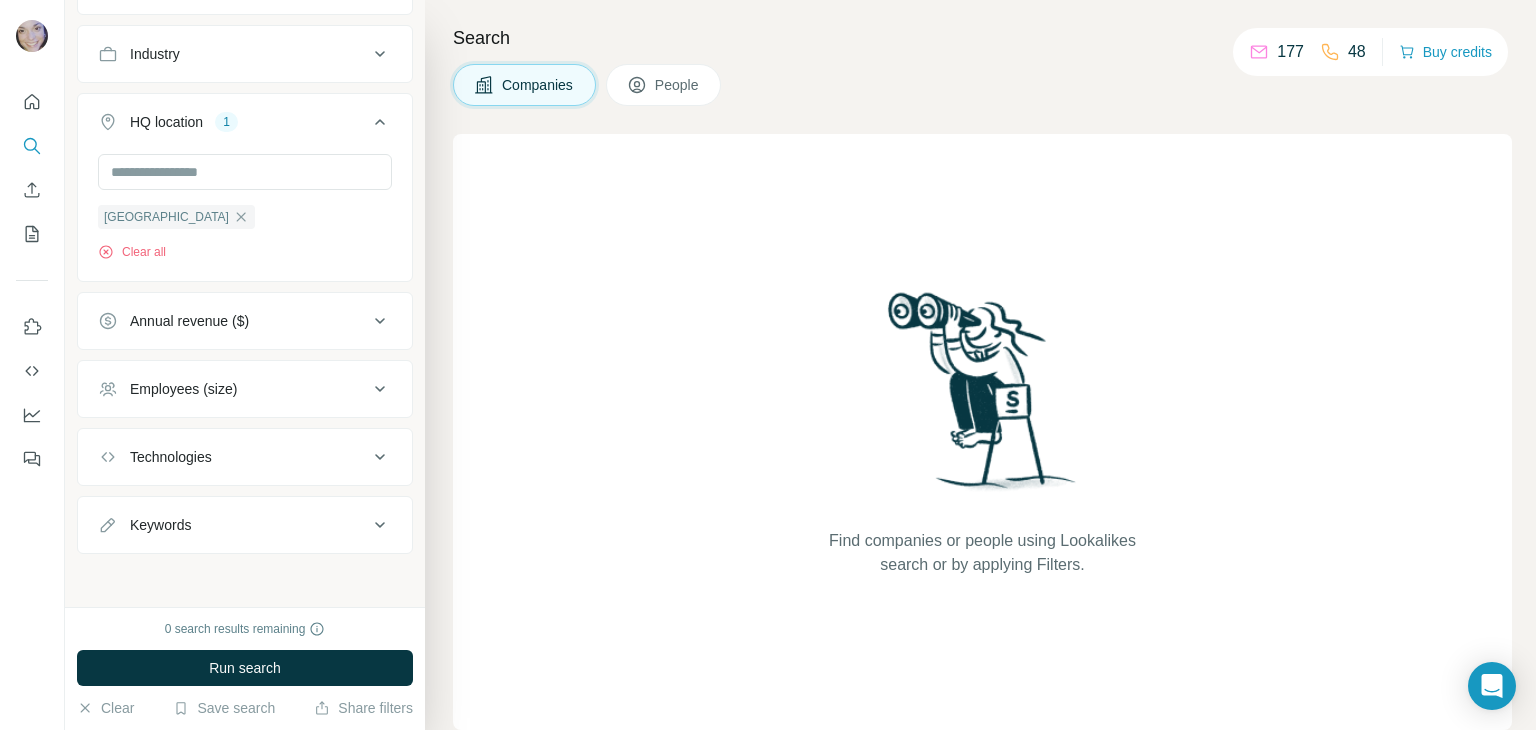 click 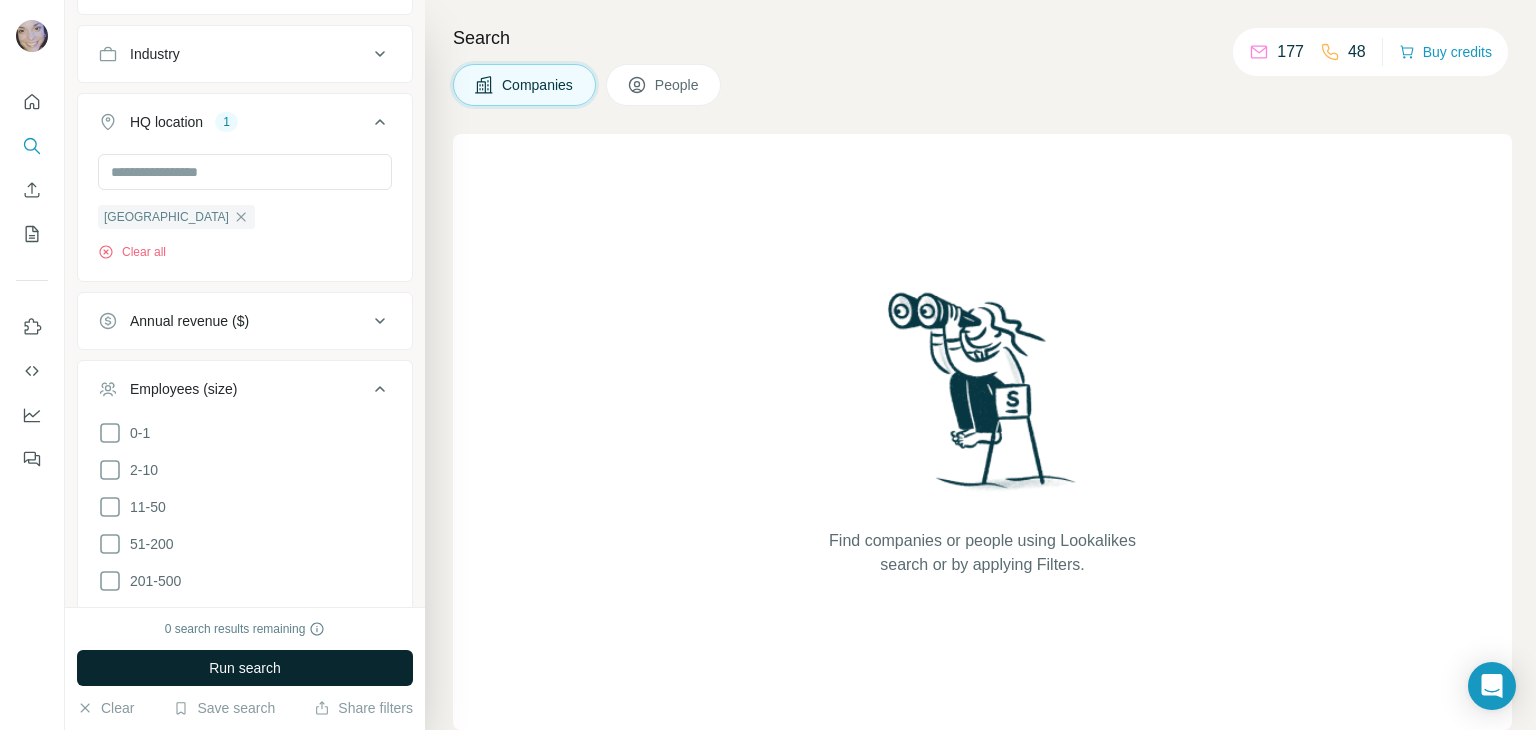 click on "Run search" at bounding box center (245, 668) 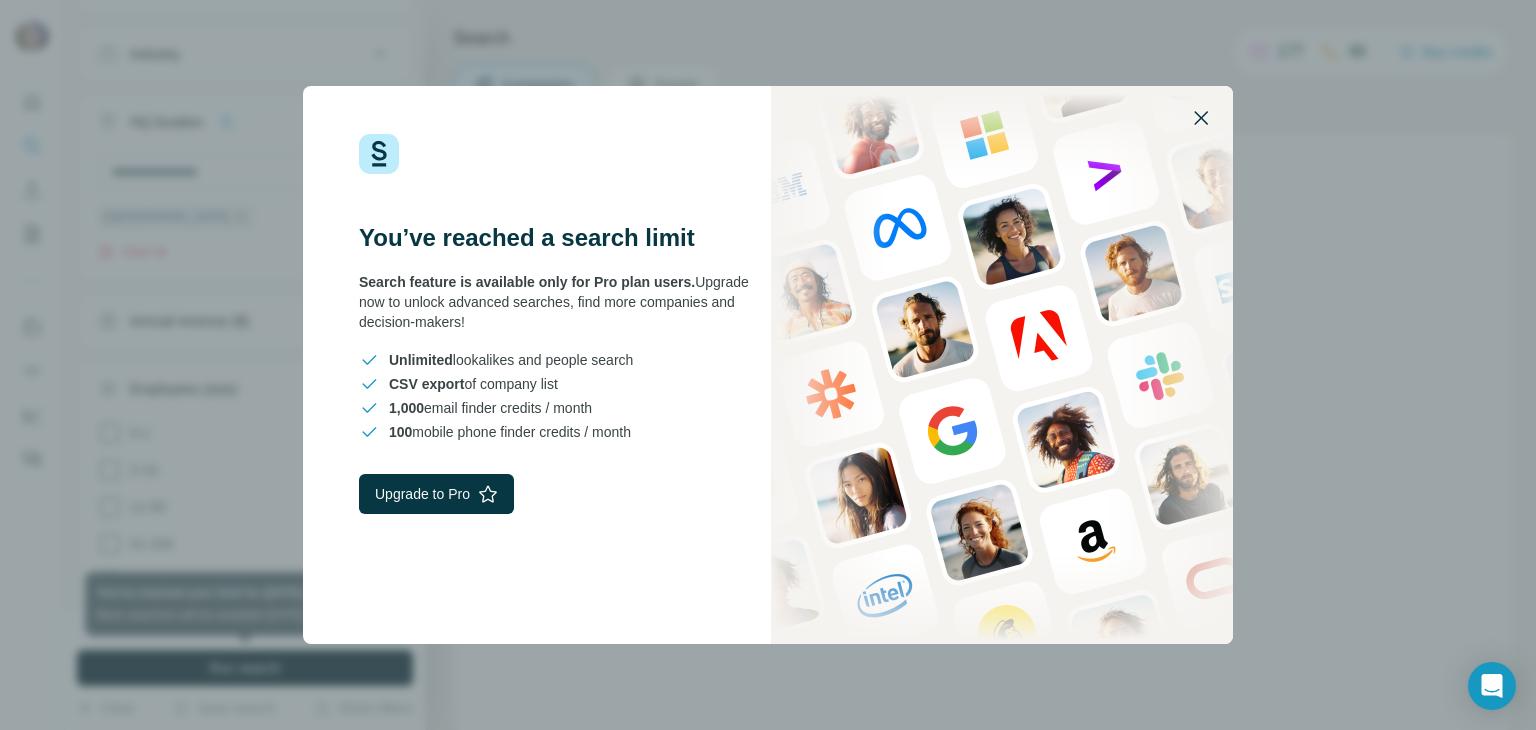 click 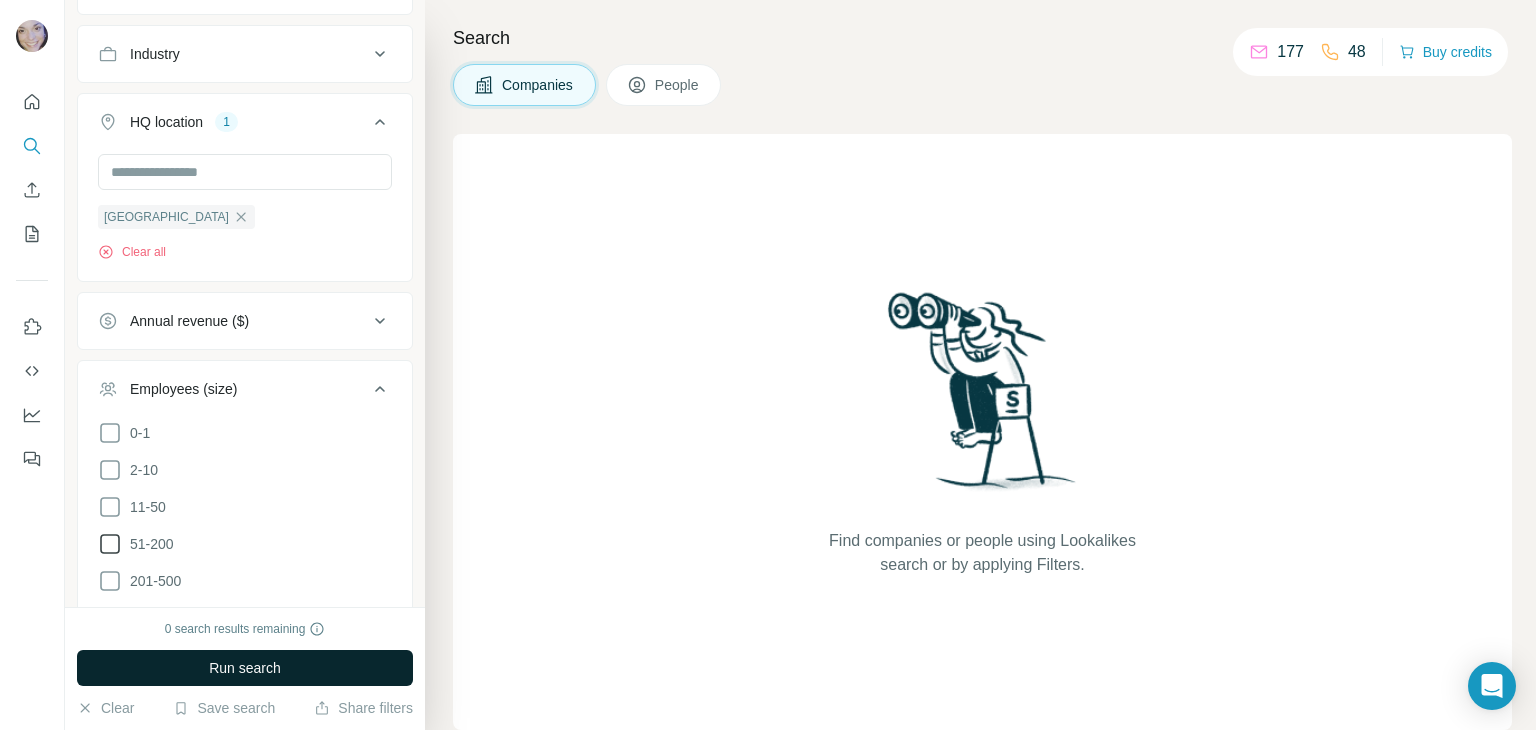 click 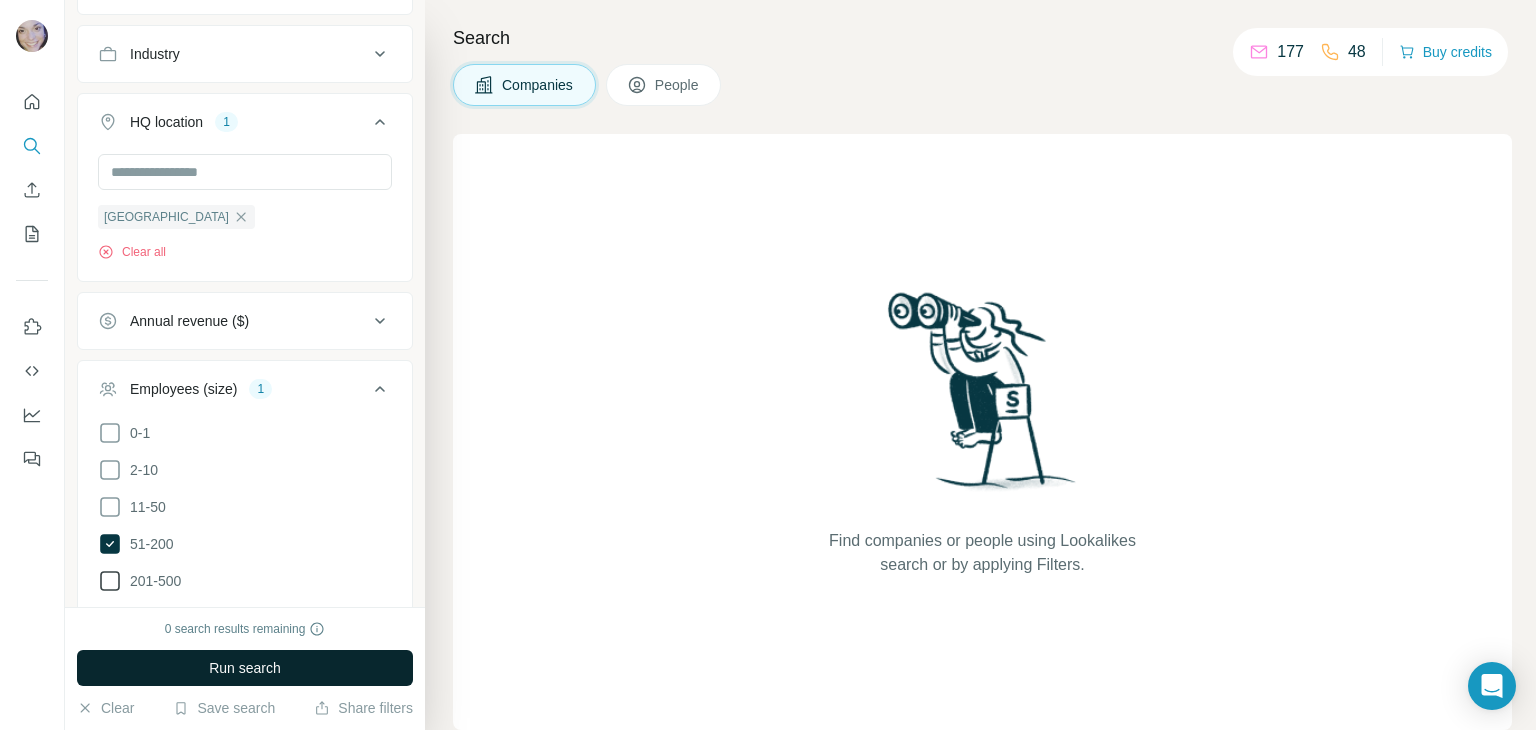 click 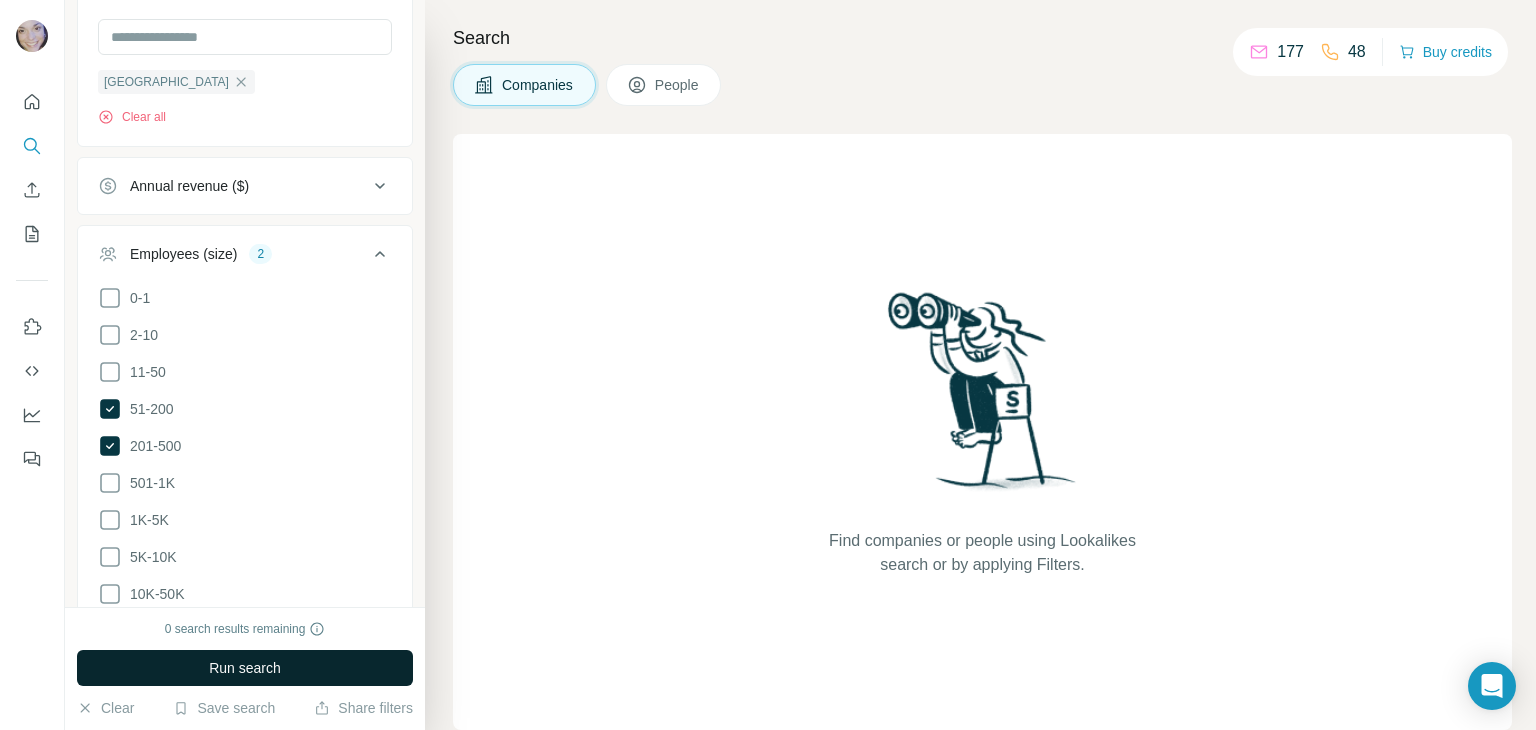scroll, scrollTop: 363, scrollLeft: 0, axis: vertical 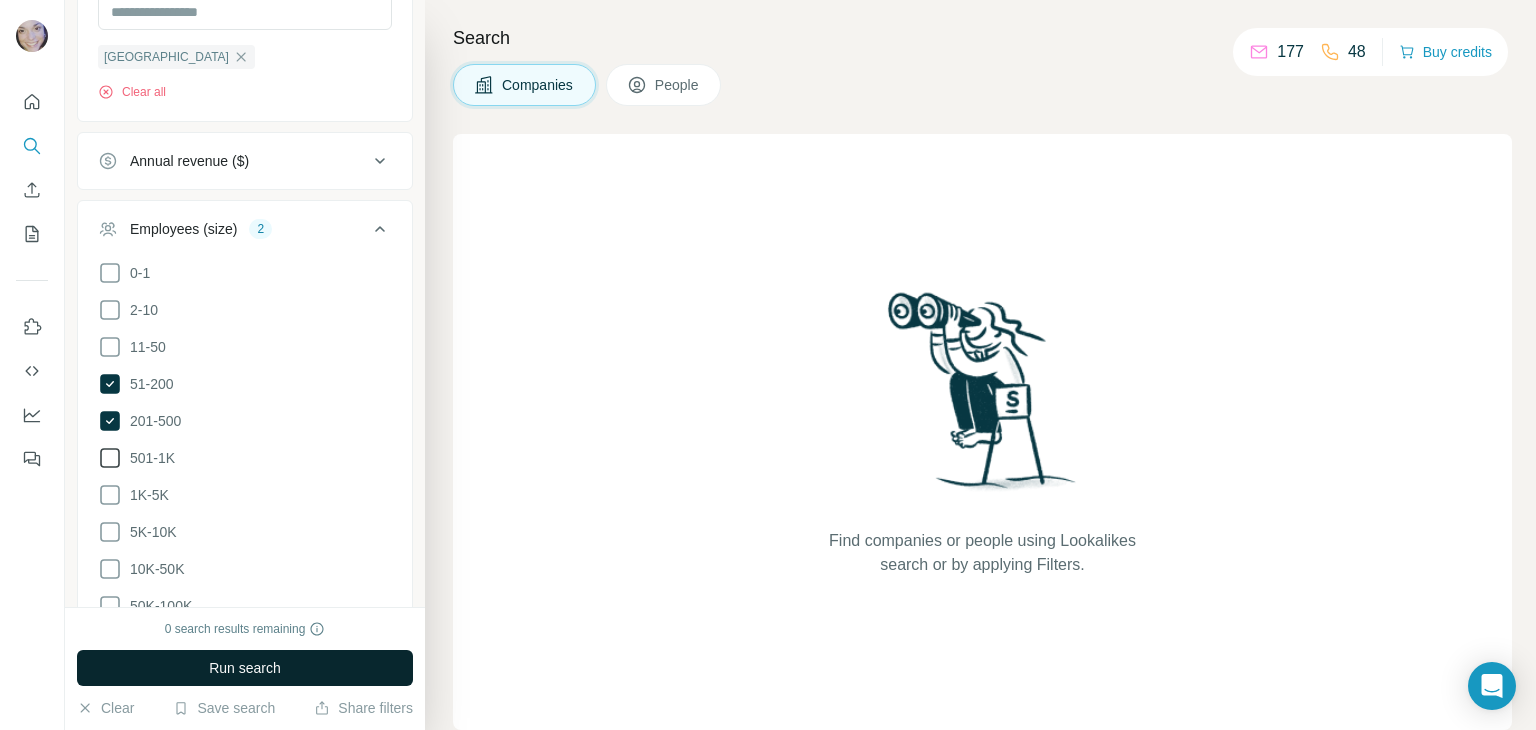 click 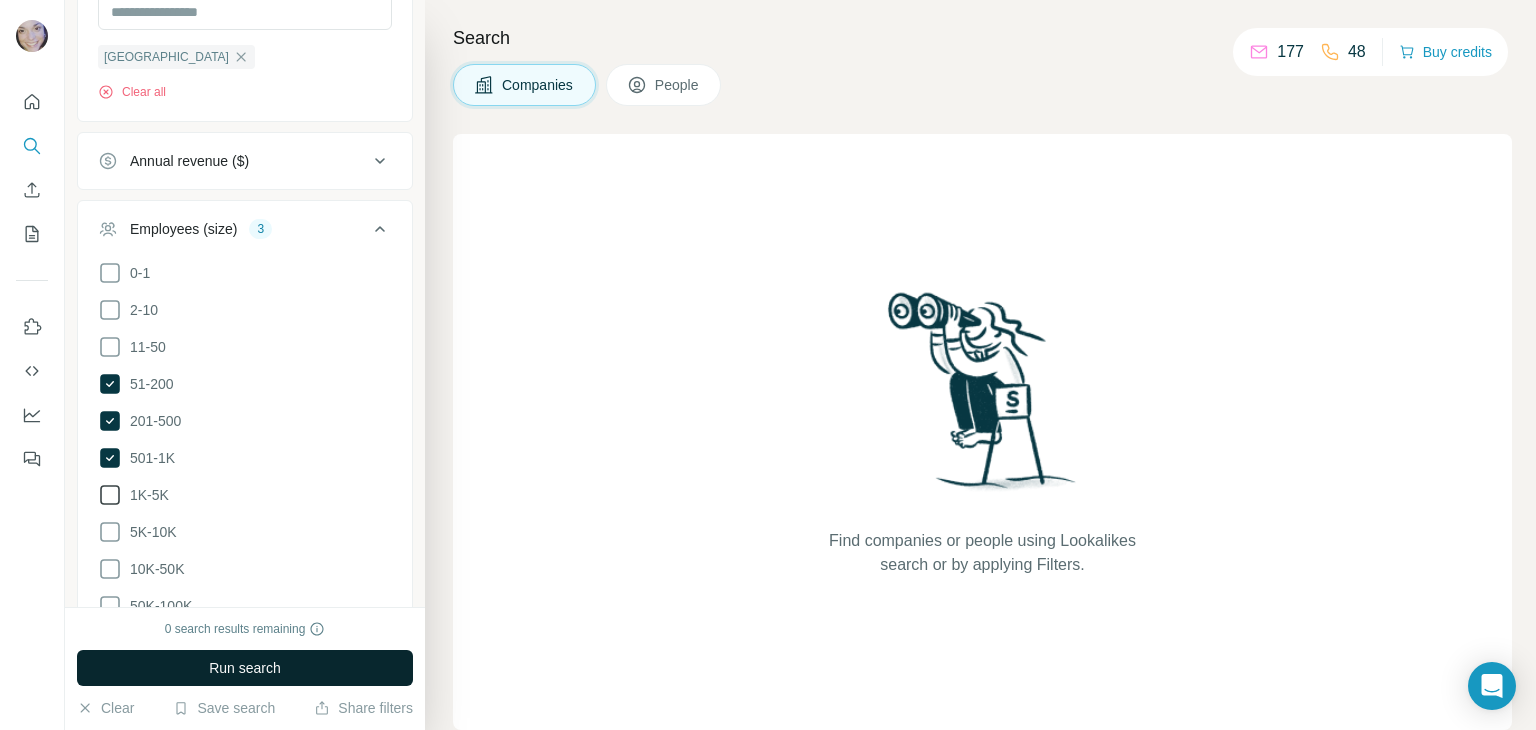 click 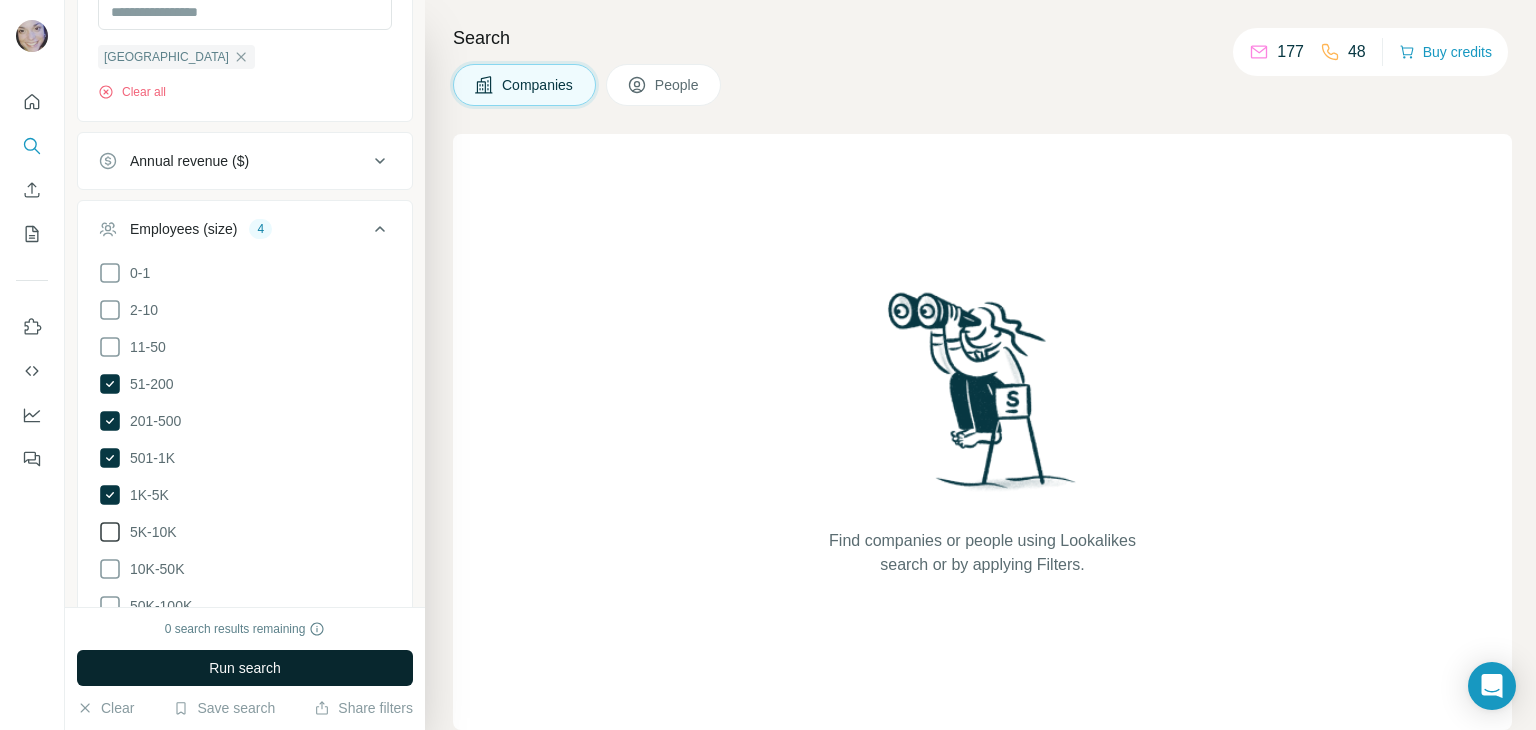 click 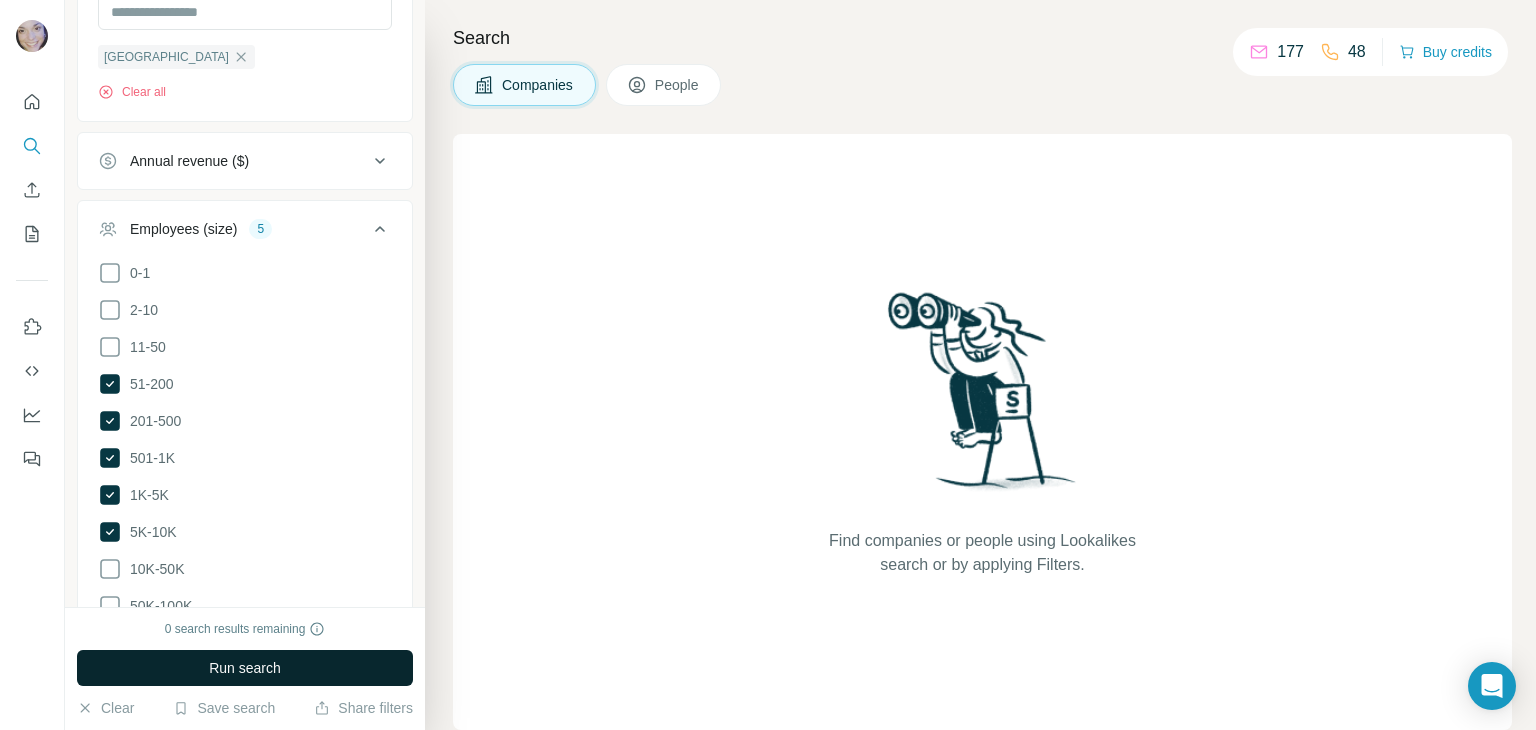 click on "Run search" at bounding box center [245, 668] 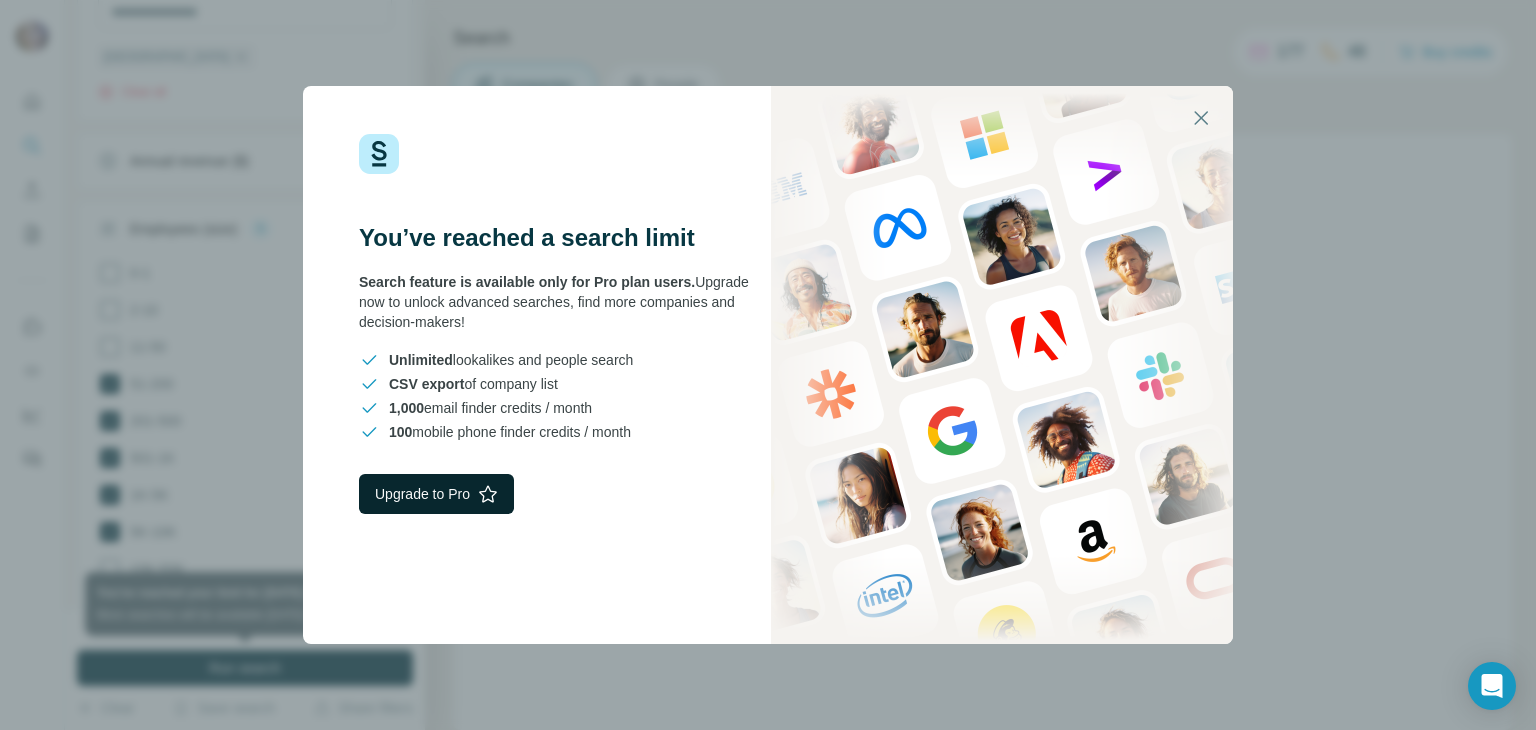 click on "Upgrade to Pro" at bounding box center [436, 494] 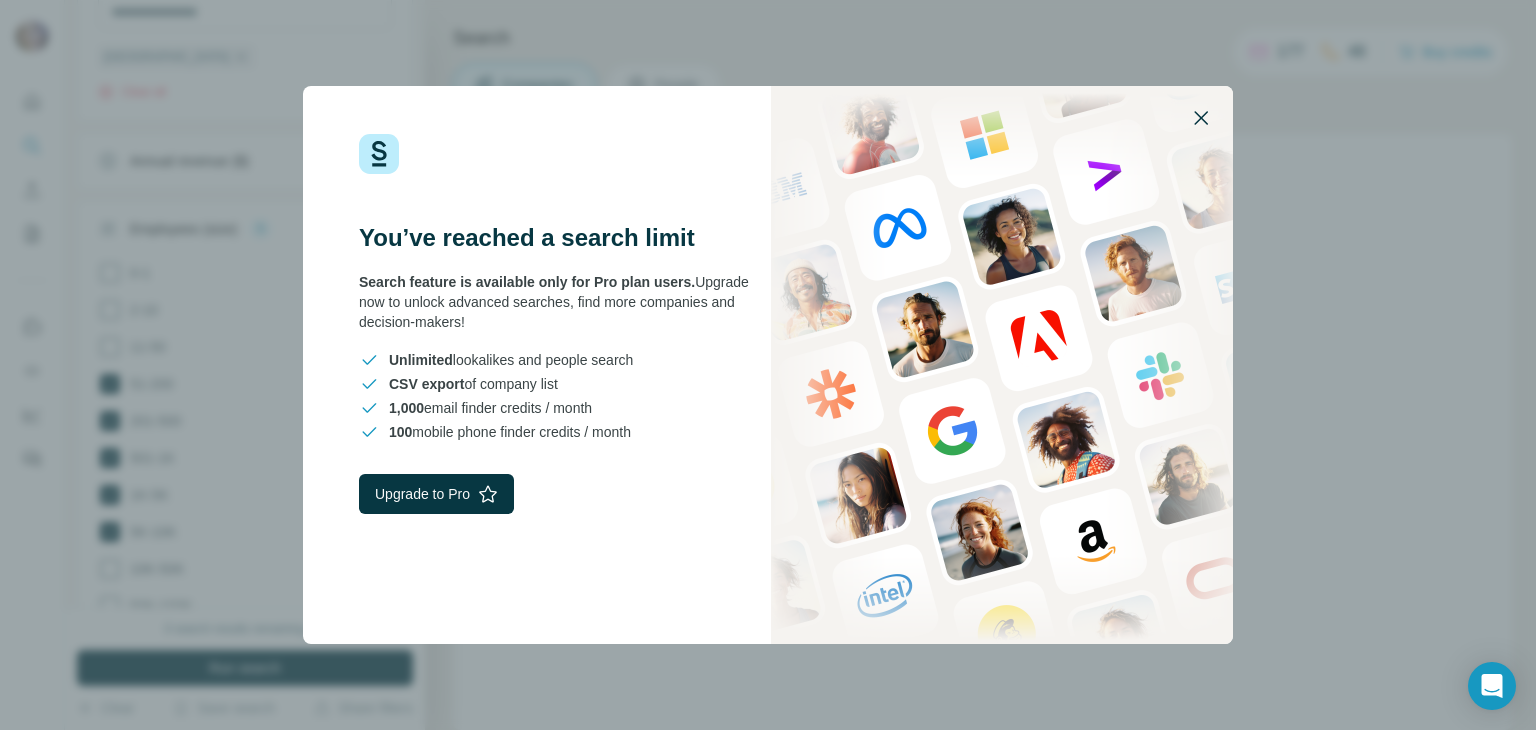 click 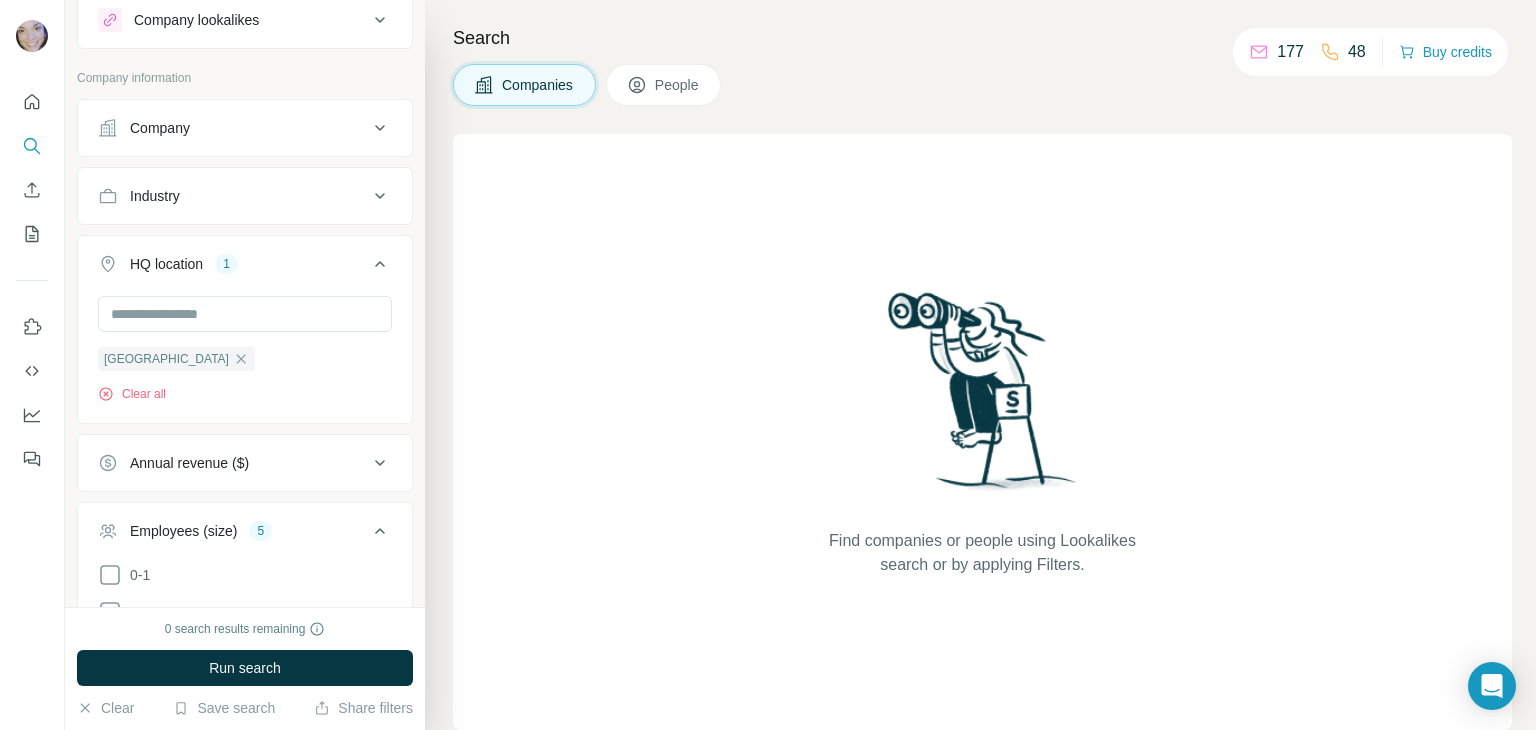 scroll, scrollTop: 0, scrollLeft: 0, axis: both 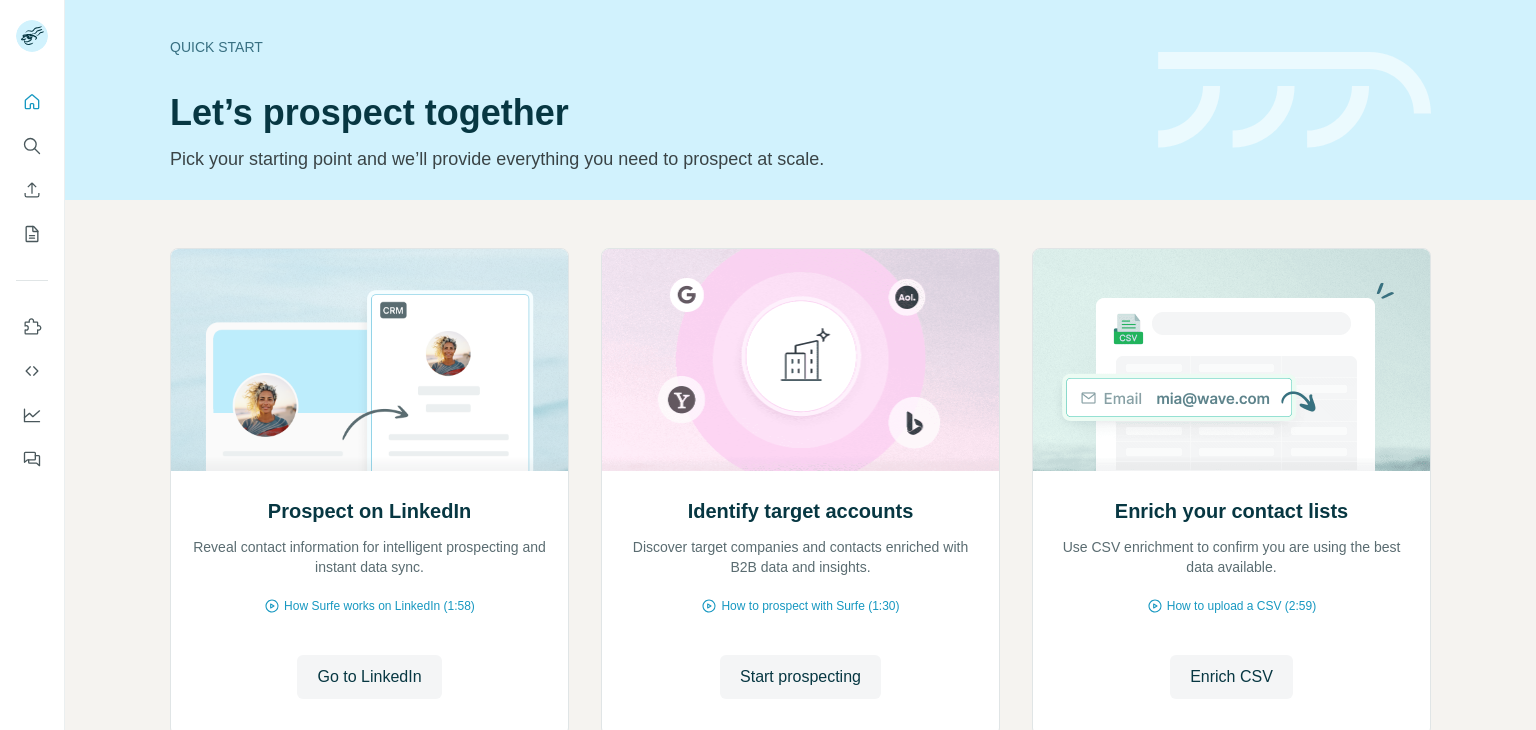 click on "Let’s prospect together" at bounding box center (652, 113) 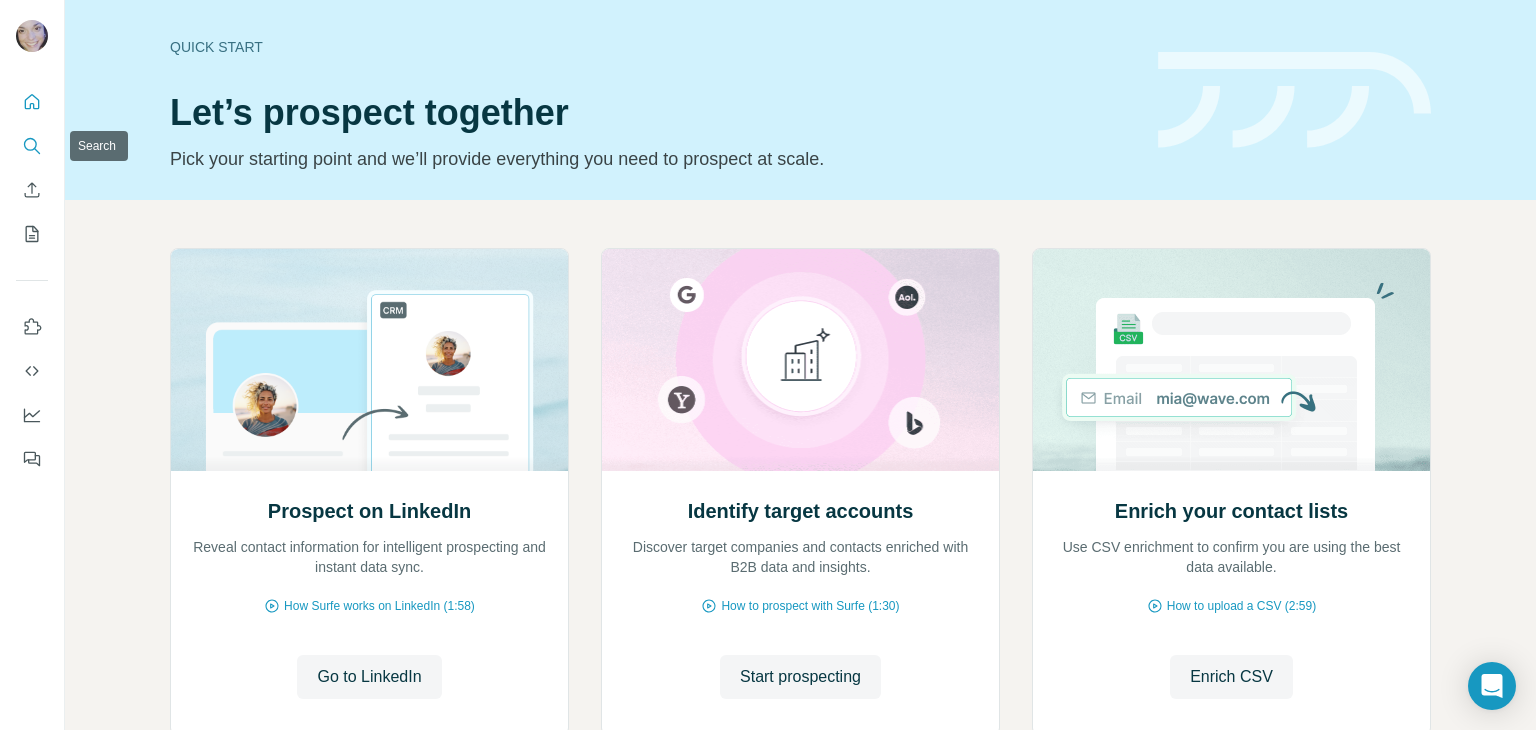 click 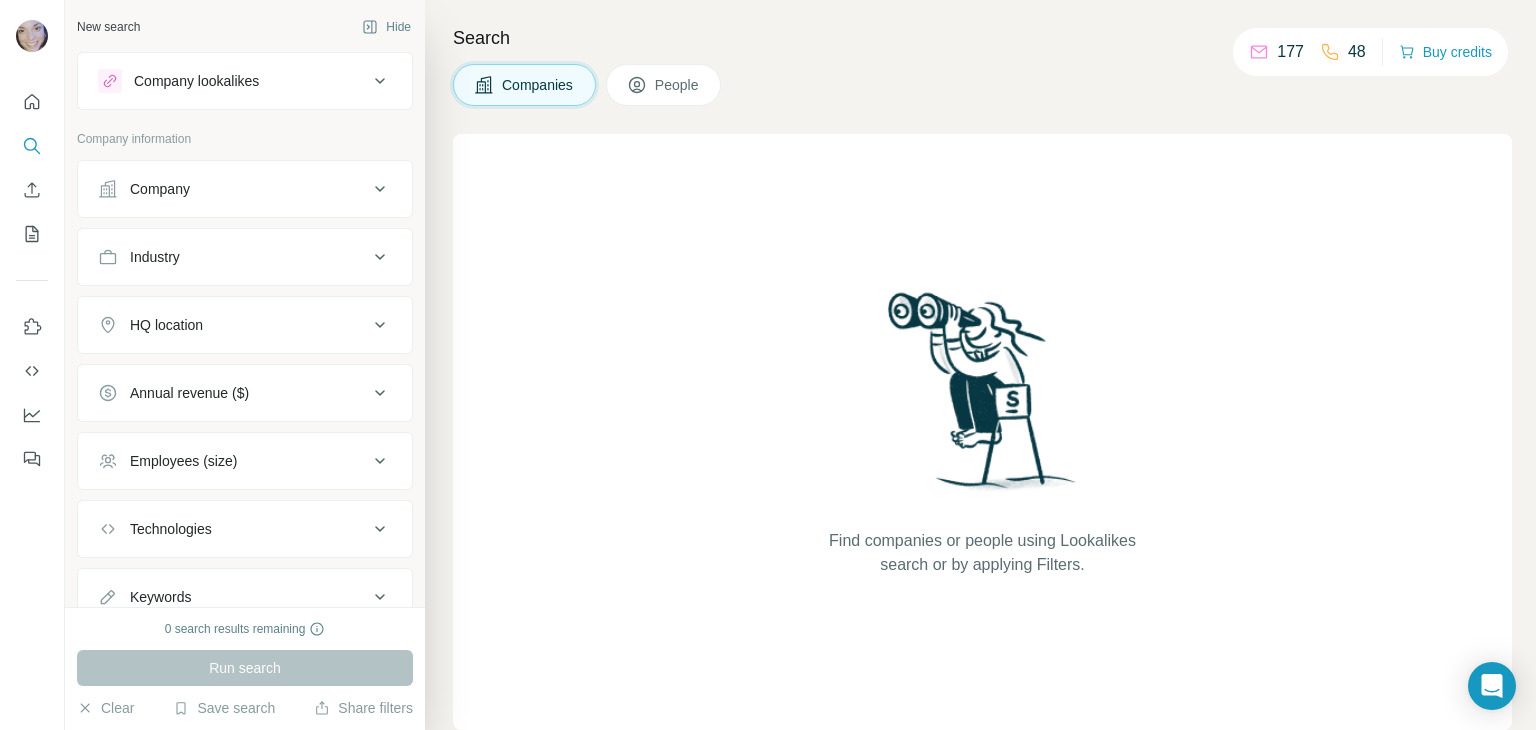 click on "People" at bounding box center [678, 85] 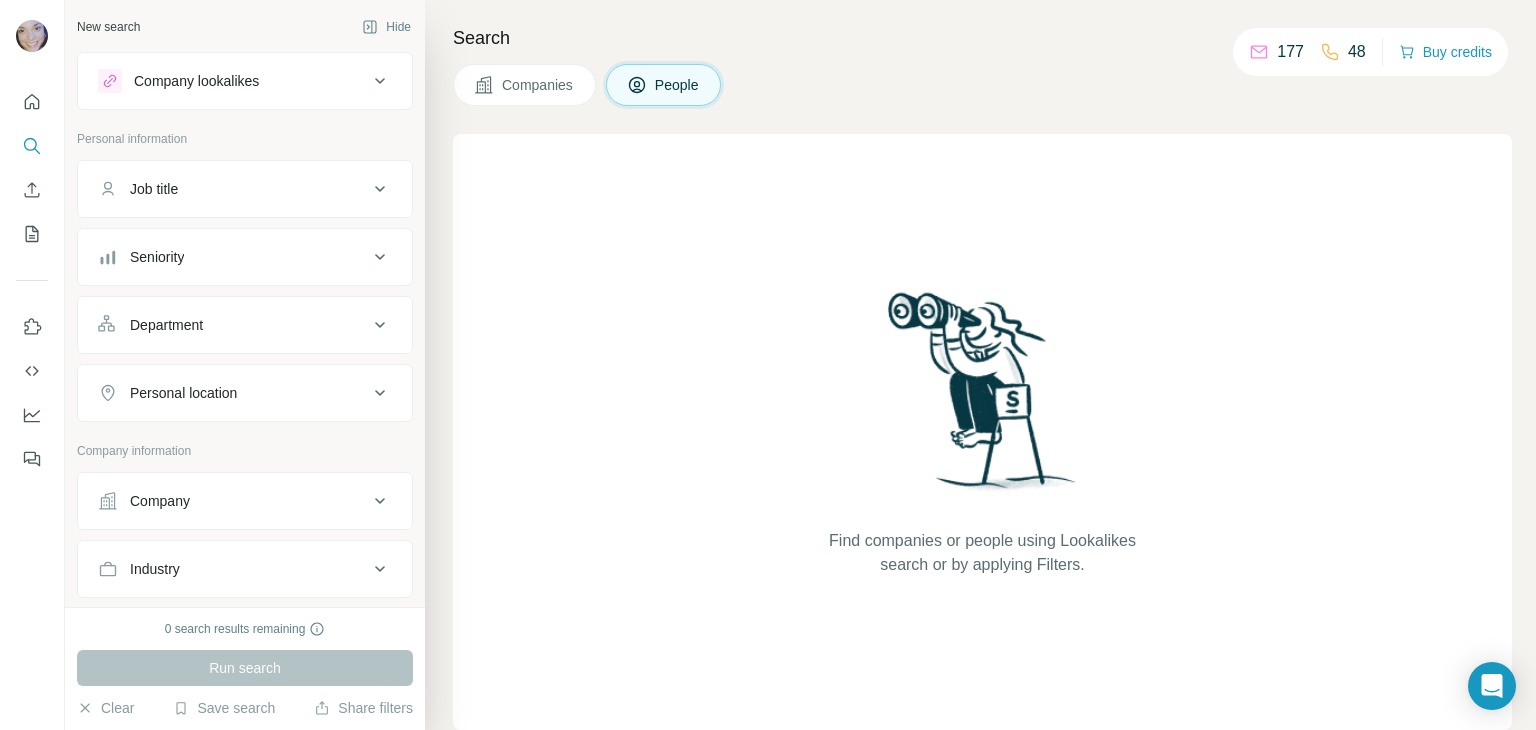 click 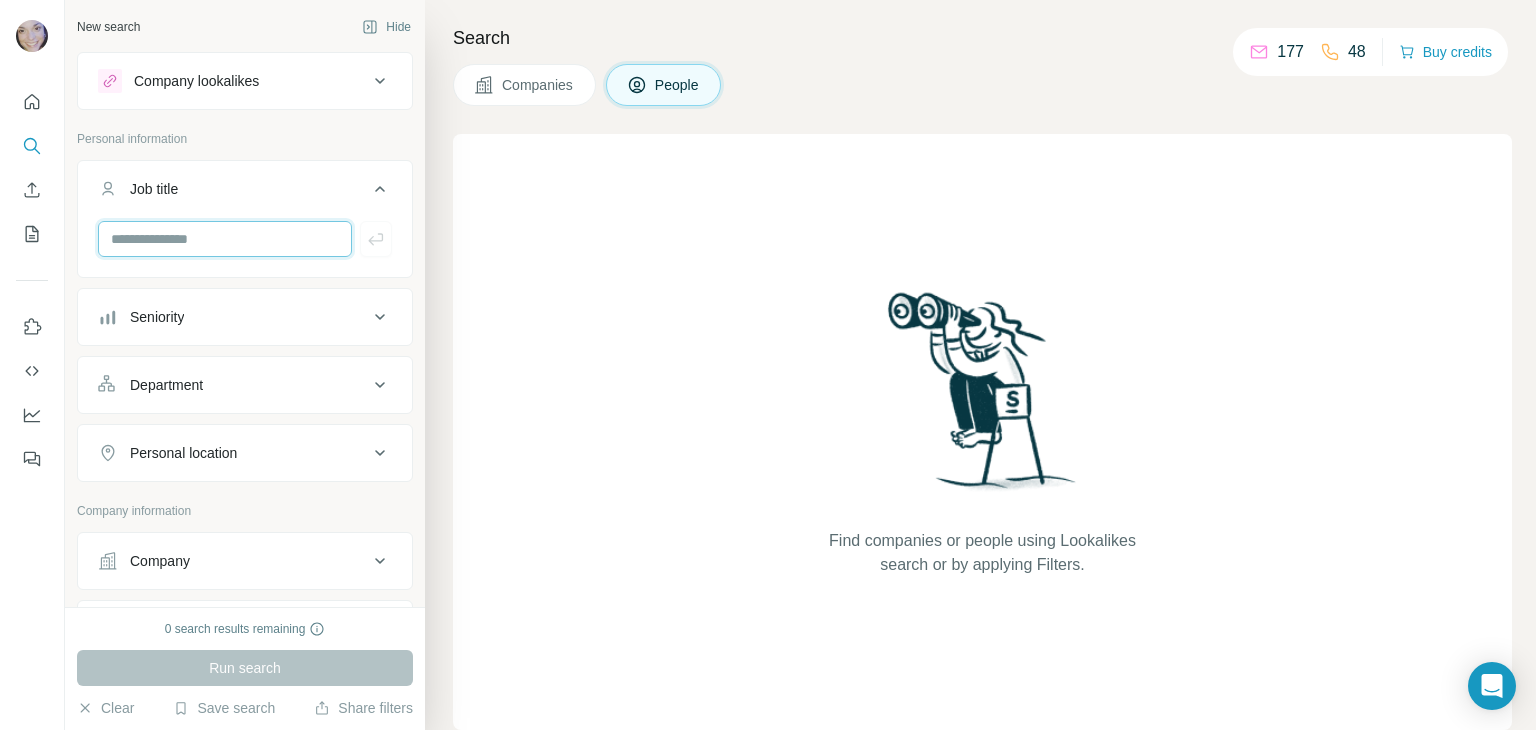 click at bounding box center [225, 239] 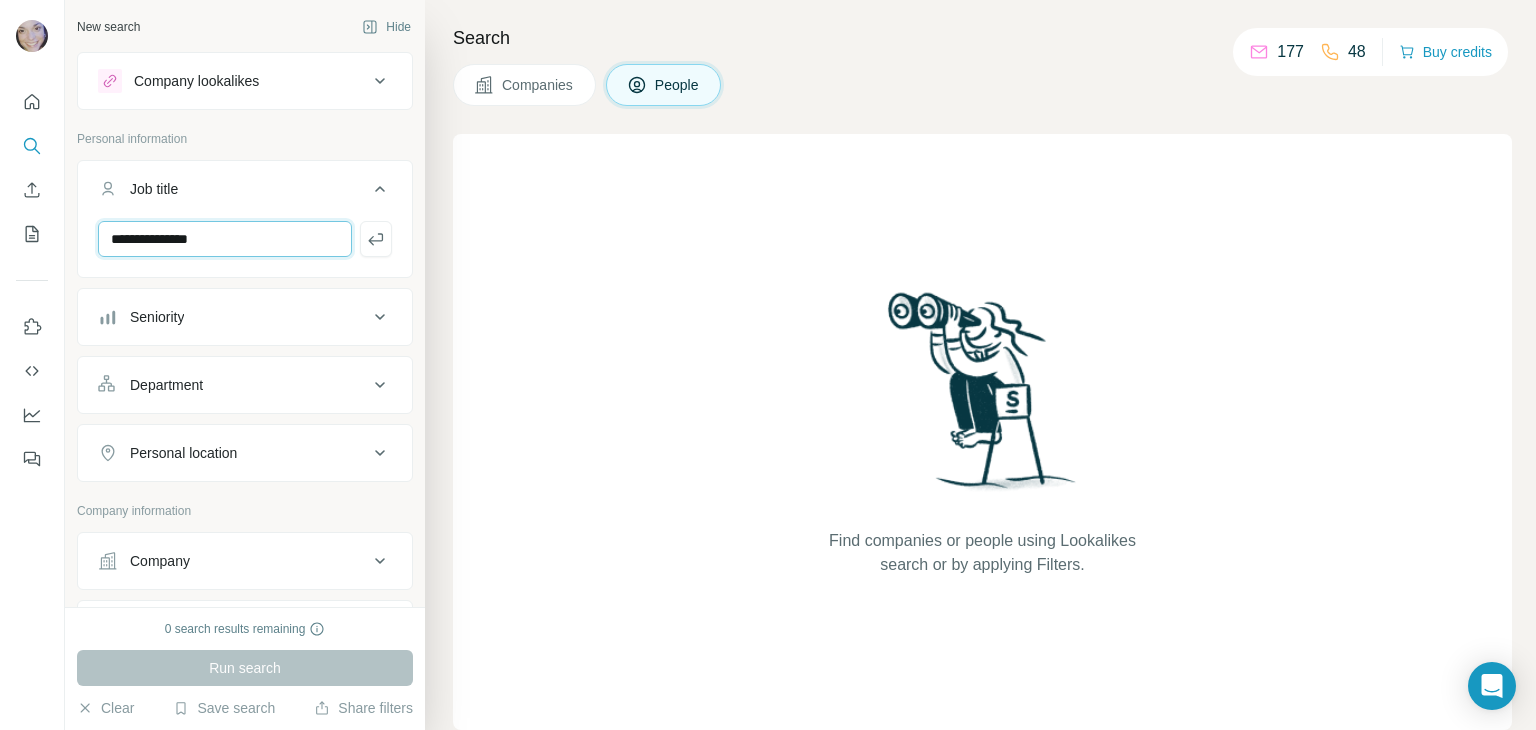 type on "**********" 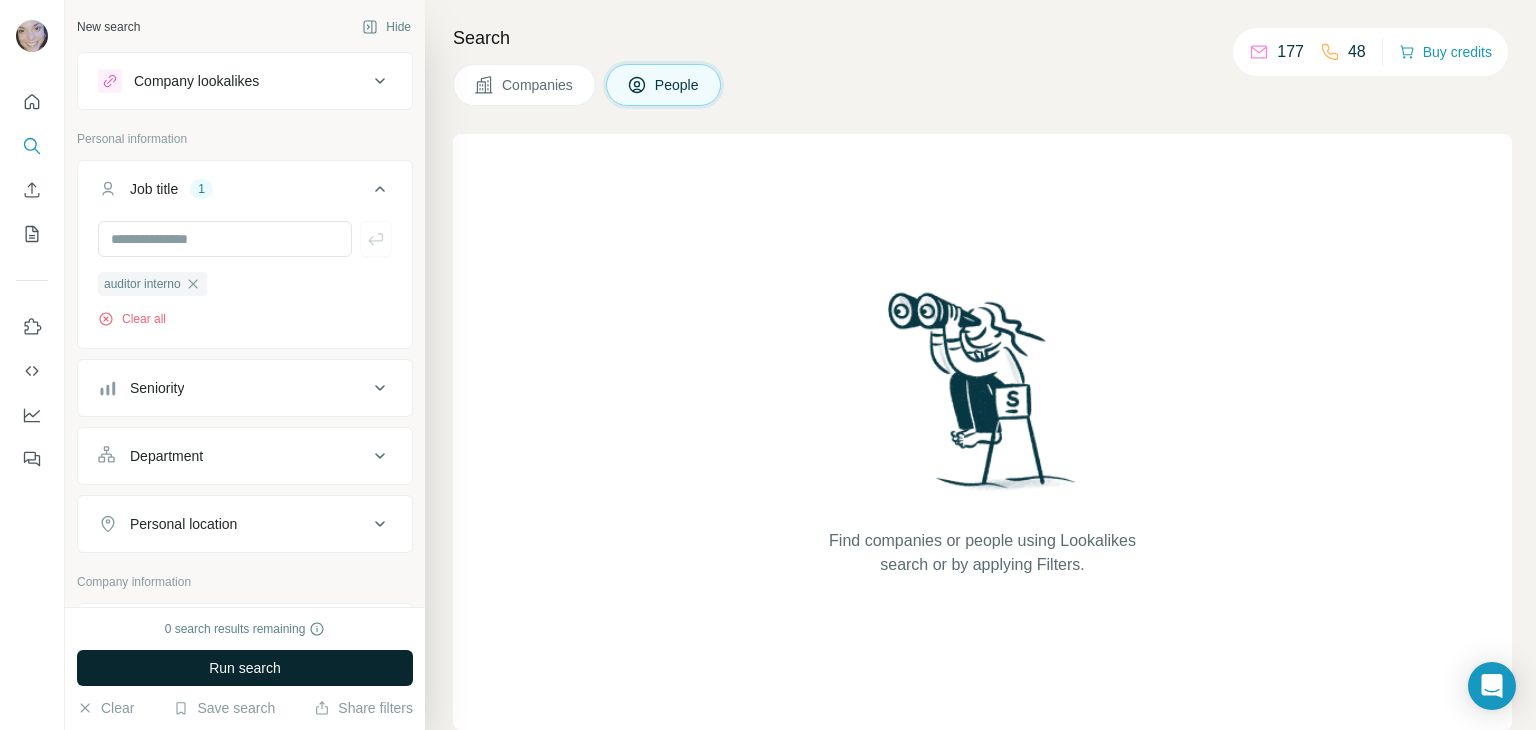 click on "Run search" at bounding box center [245, 668] 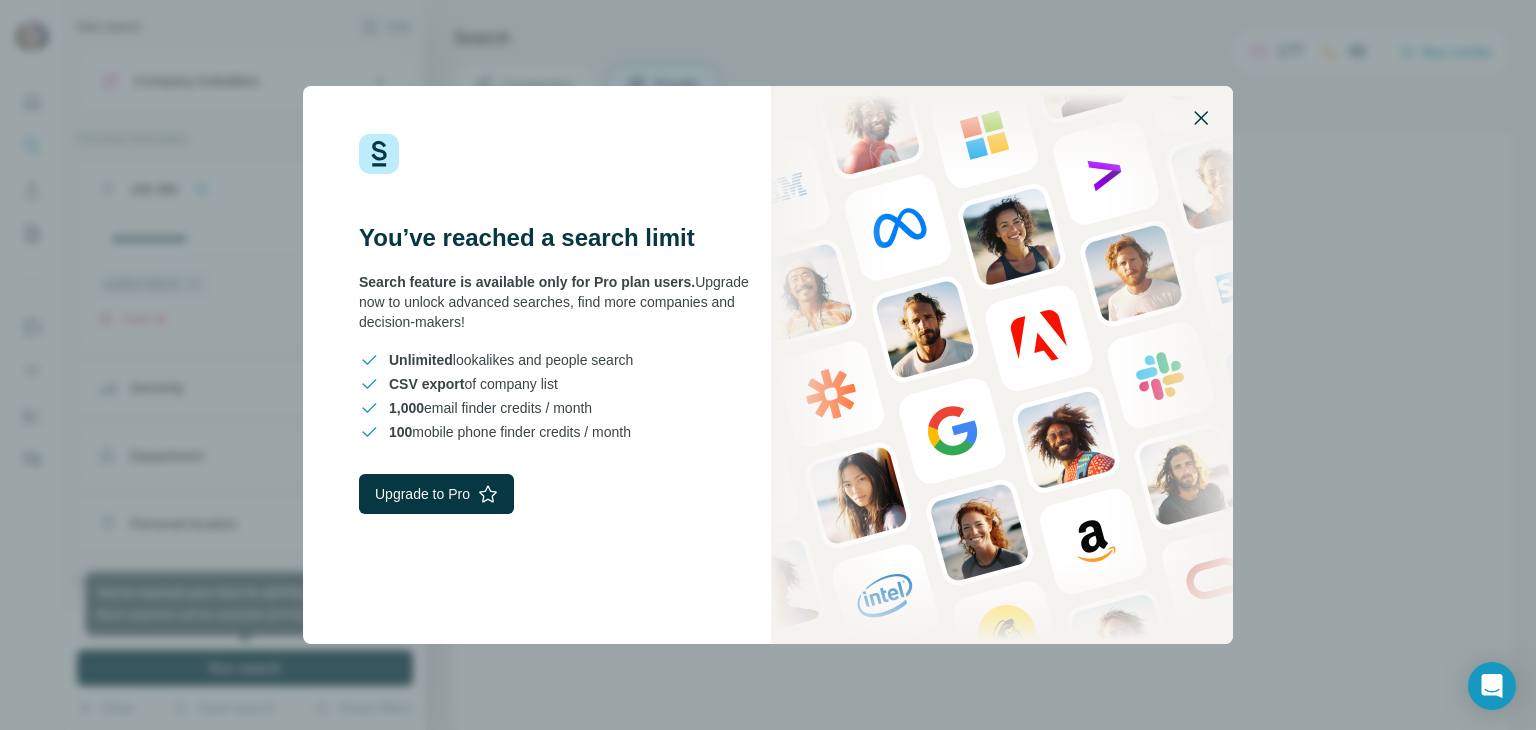 click 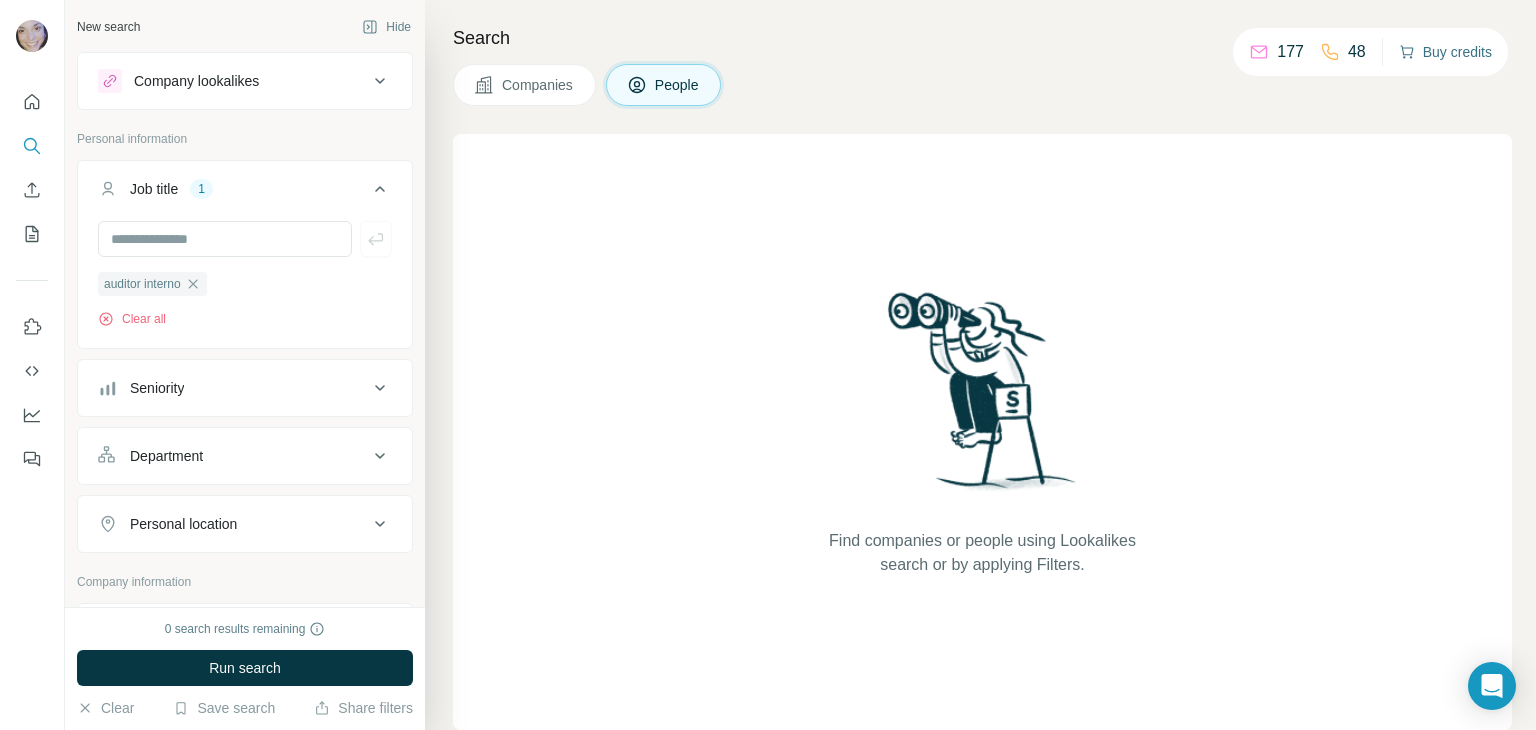 click on "Buy credits" at bounding box center (1445, 52) 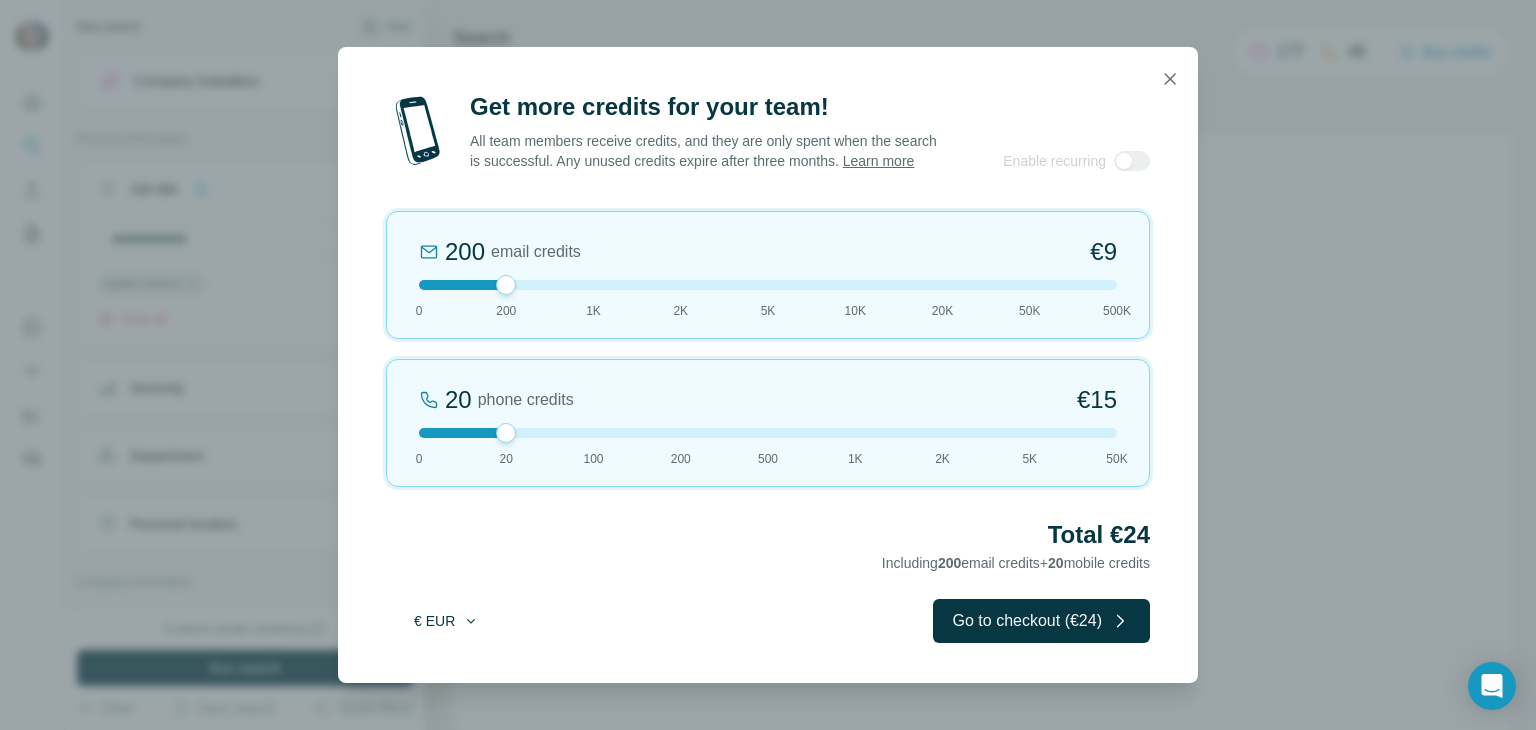 click on "€   EUR" at bounding box center [446, 621] 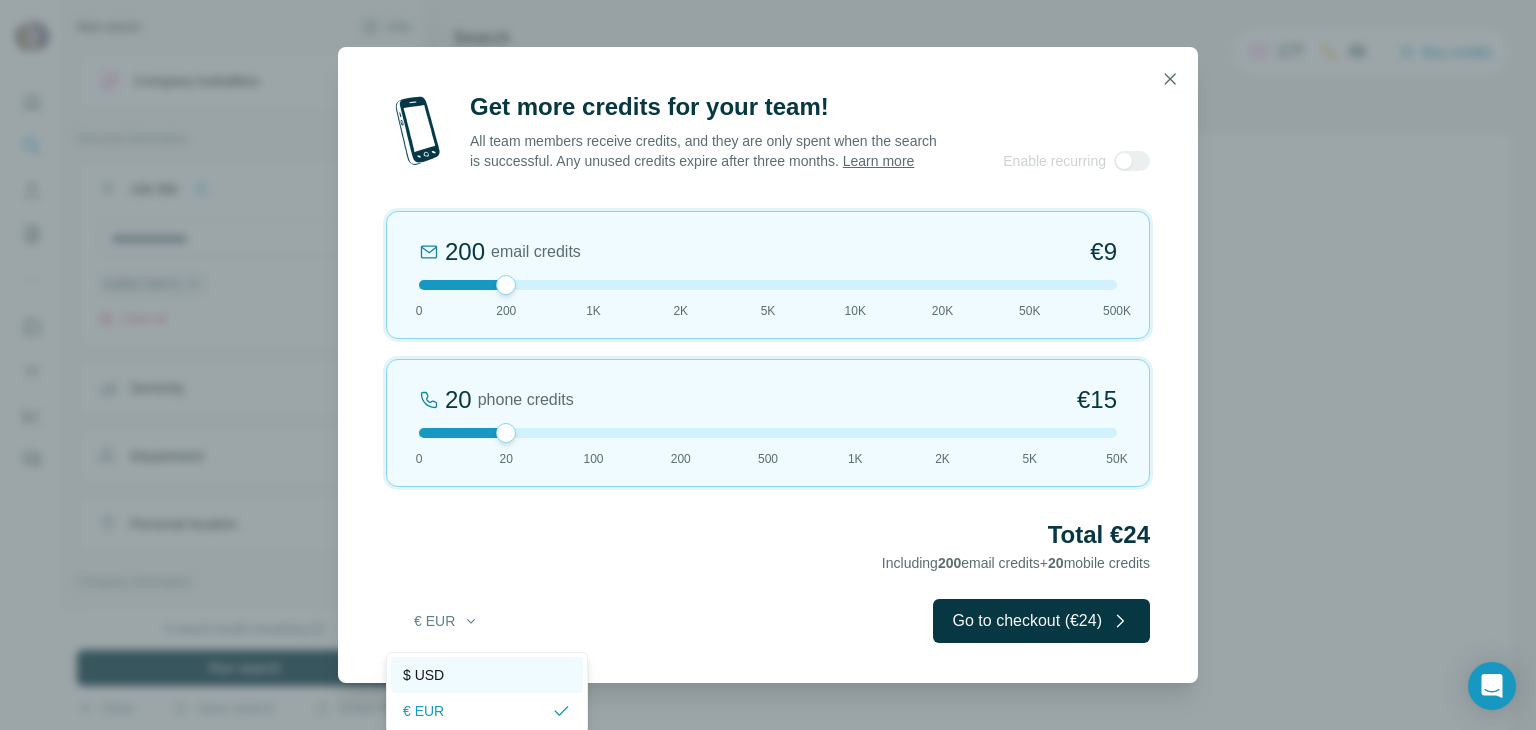click on "$ USD" at bounding box center [423, 675] 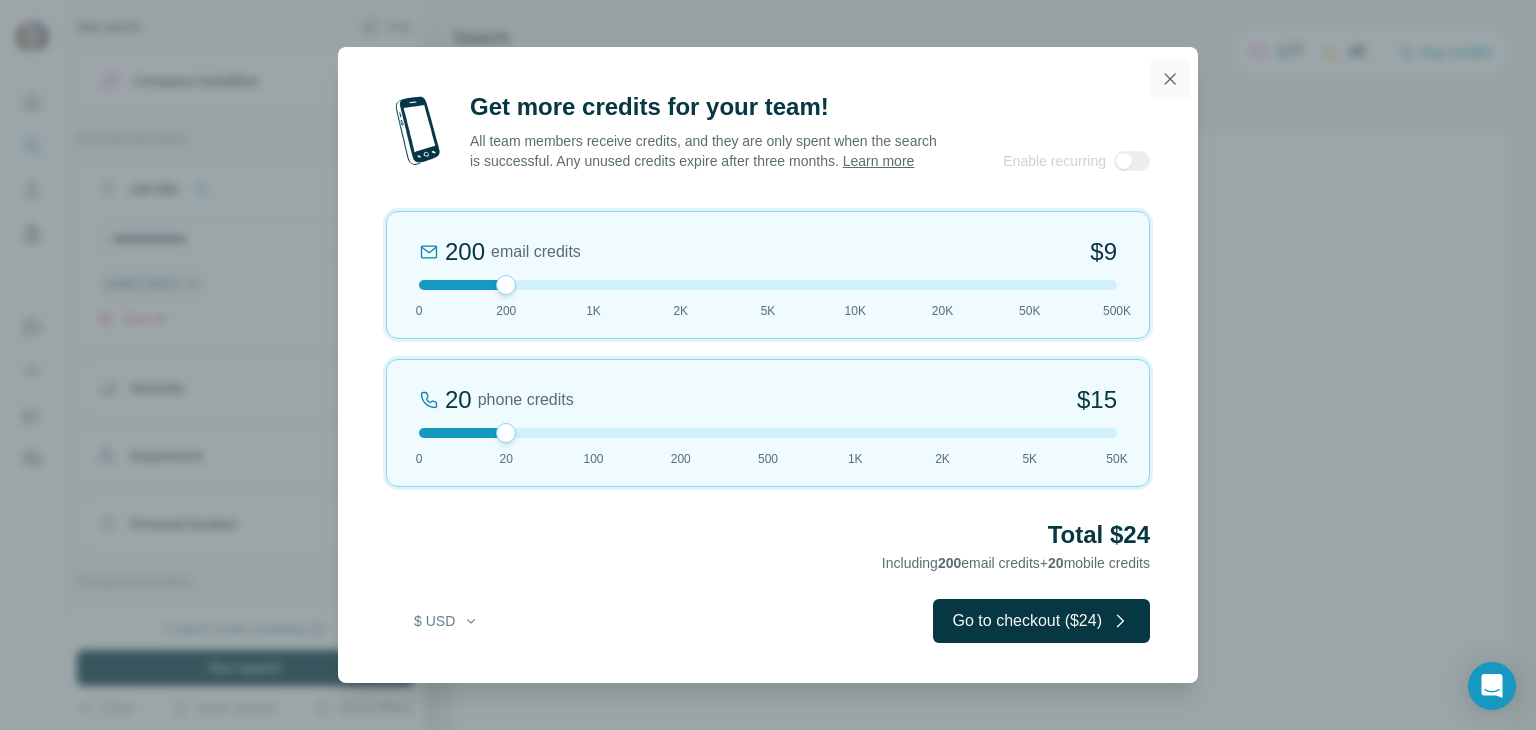 click 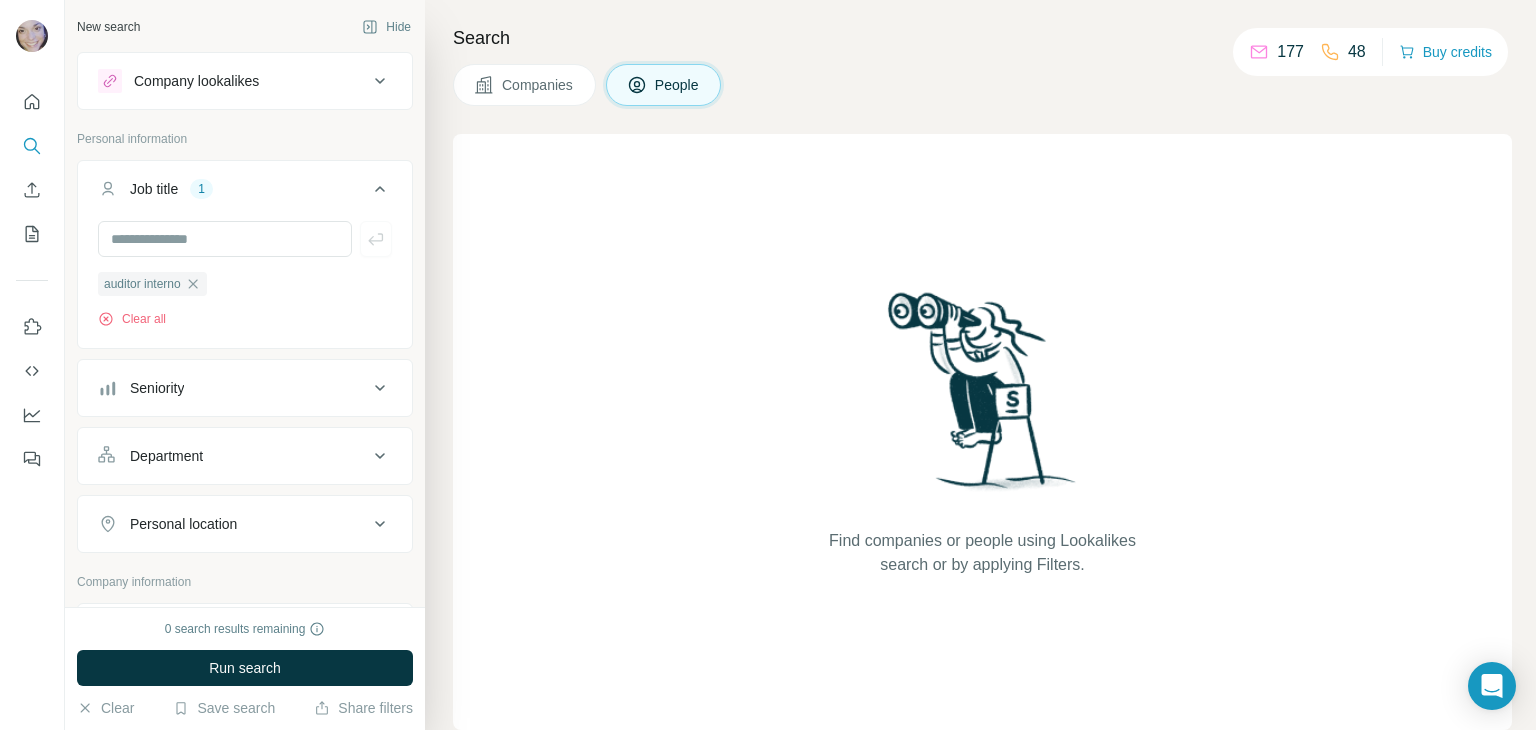 click on "177" at bounding box center (1276, 52) 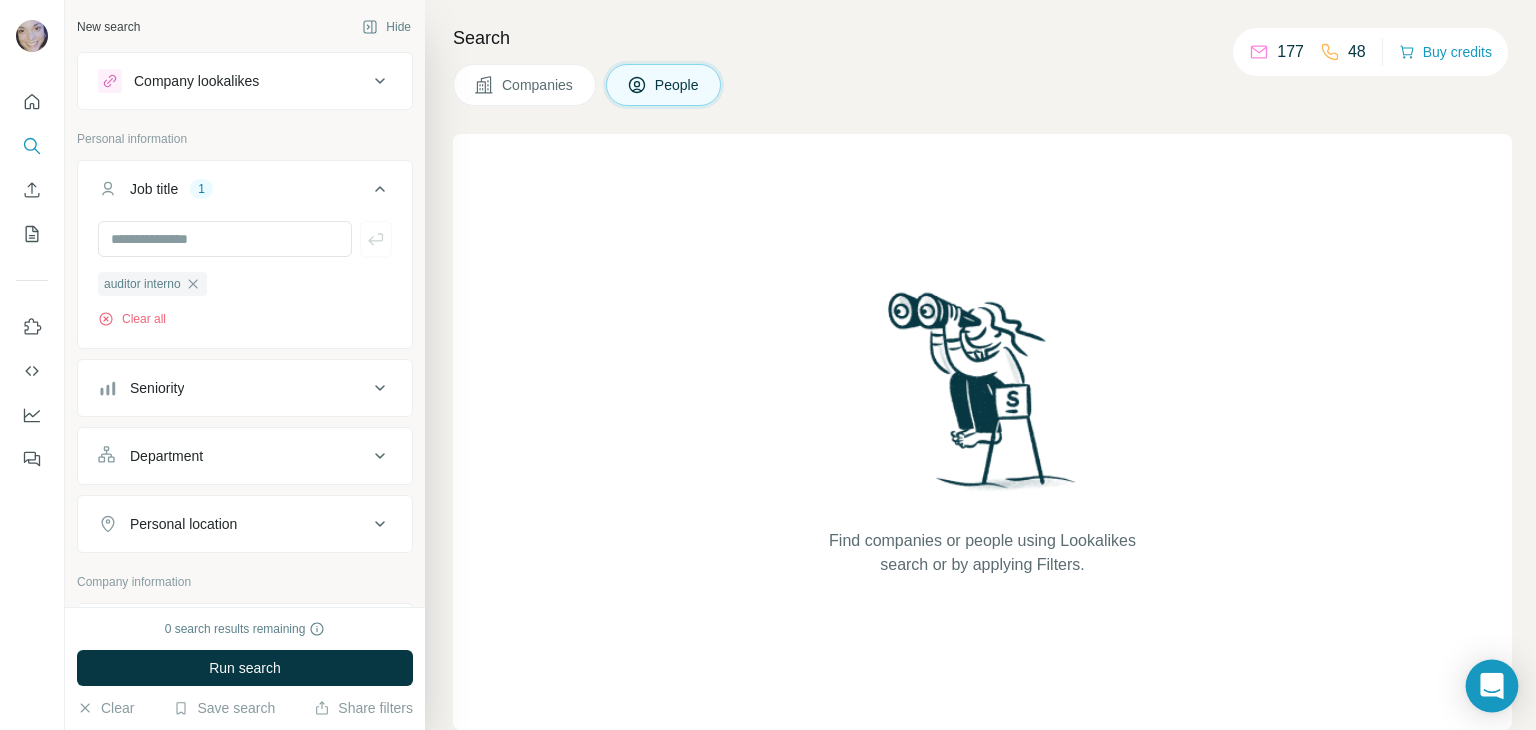 click 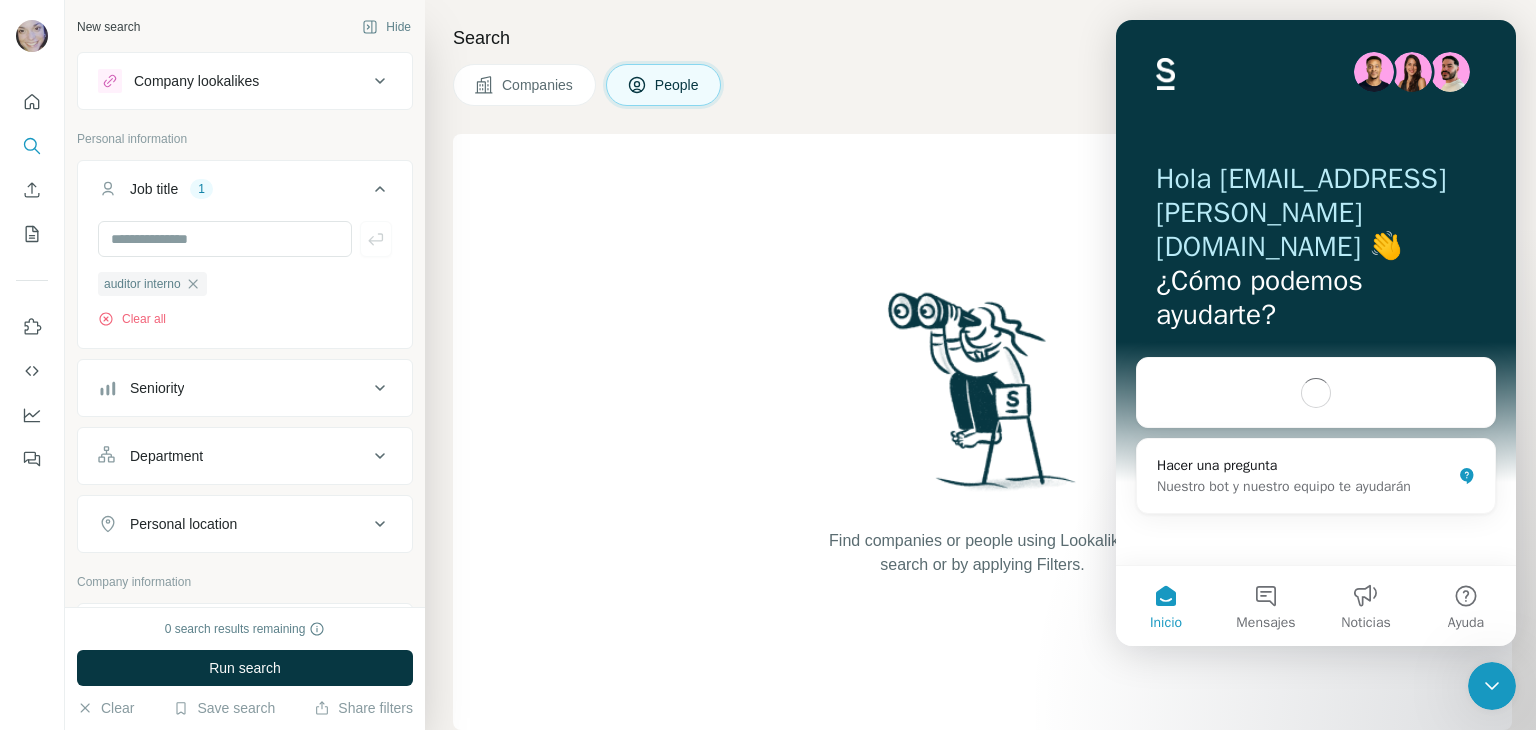 scroll, scrollTop: 0, scrollLeft: 0, axis: both 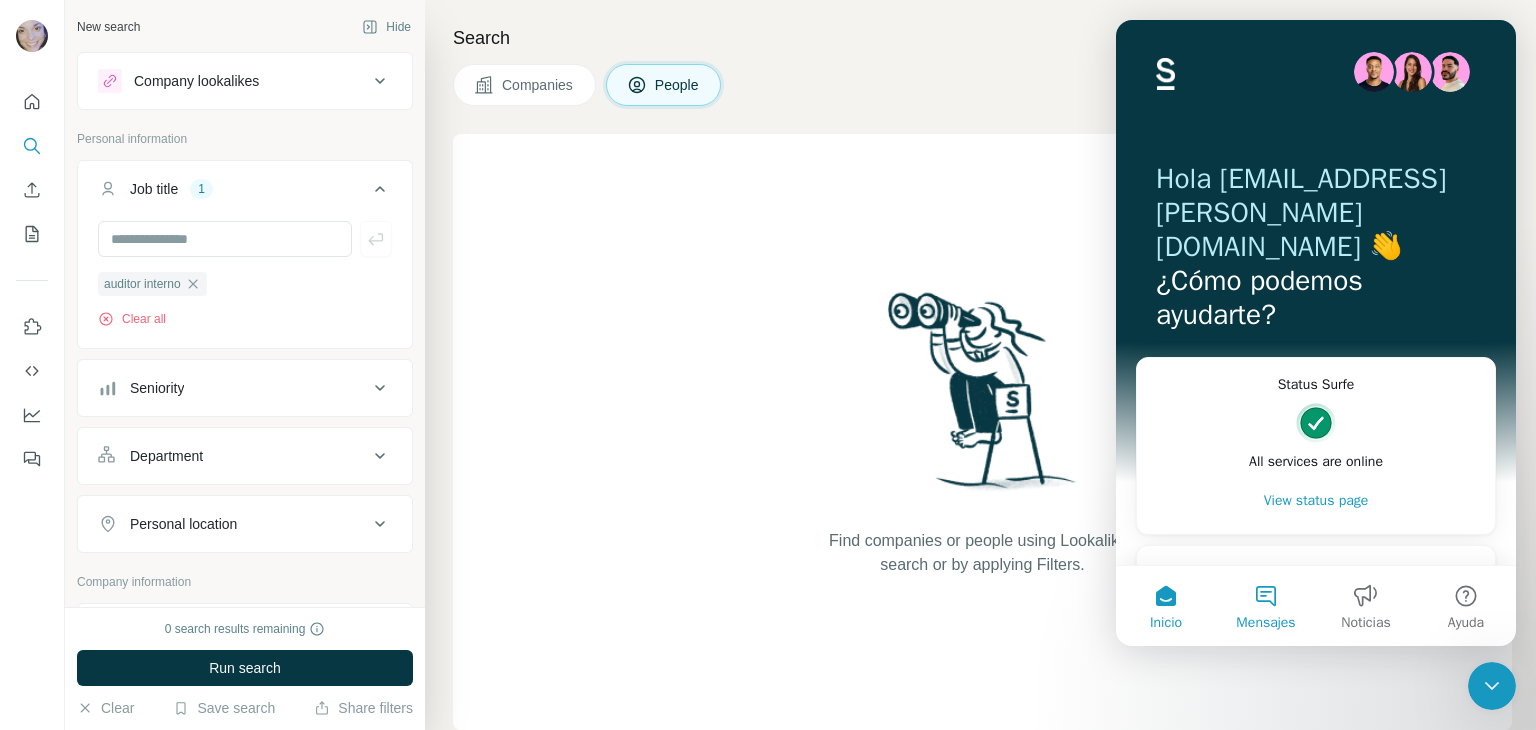 click on "Mensajes" at bounding box center (1266, 606) 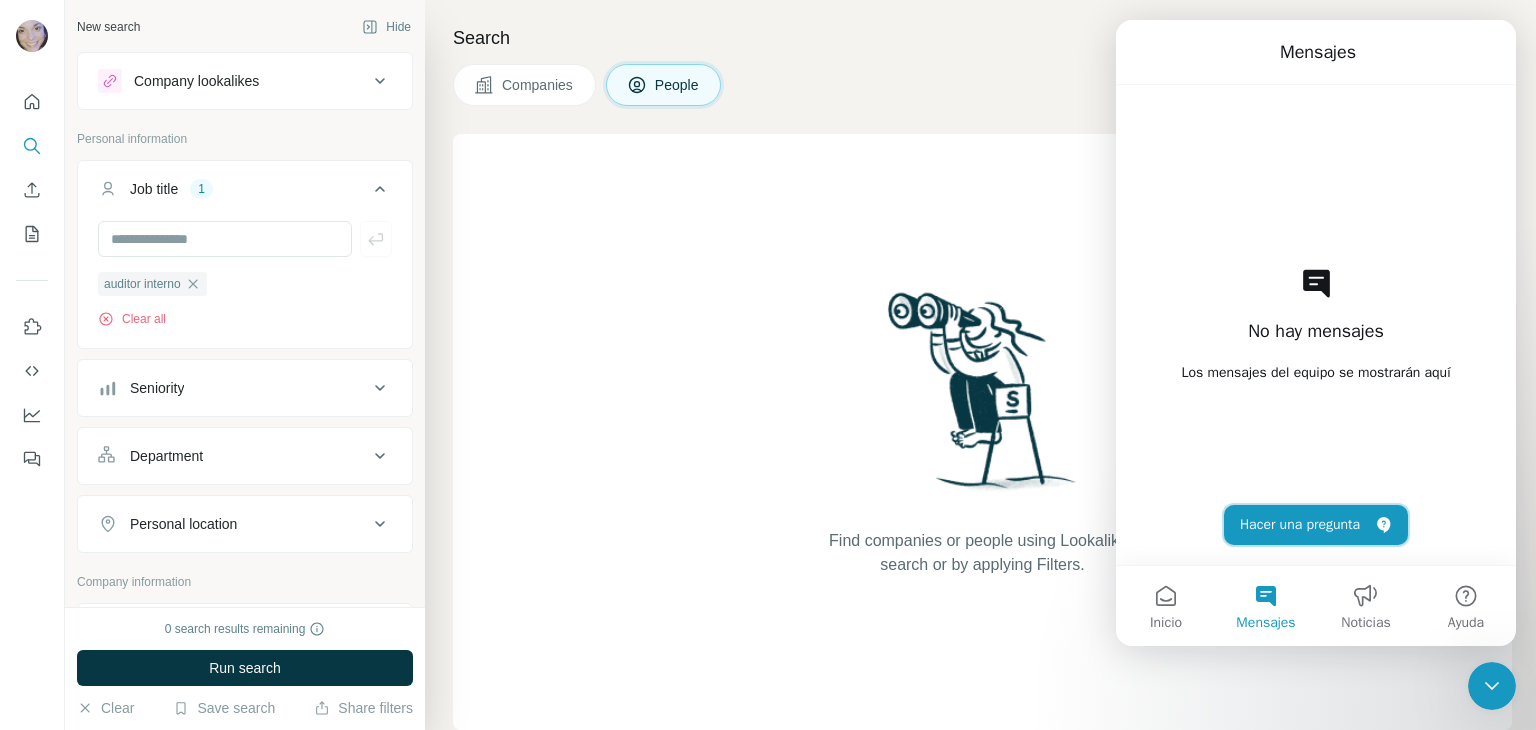 click on "Hacer una pregunta" at bounding box center (1316, 525) 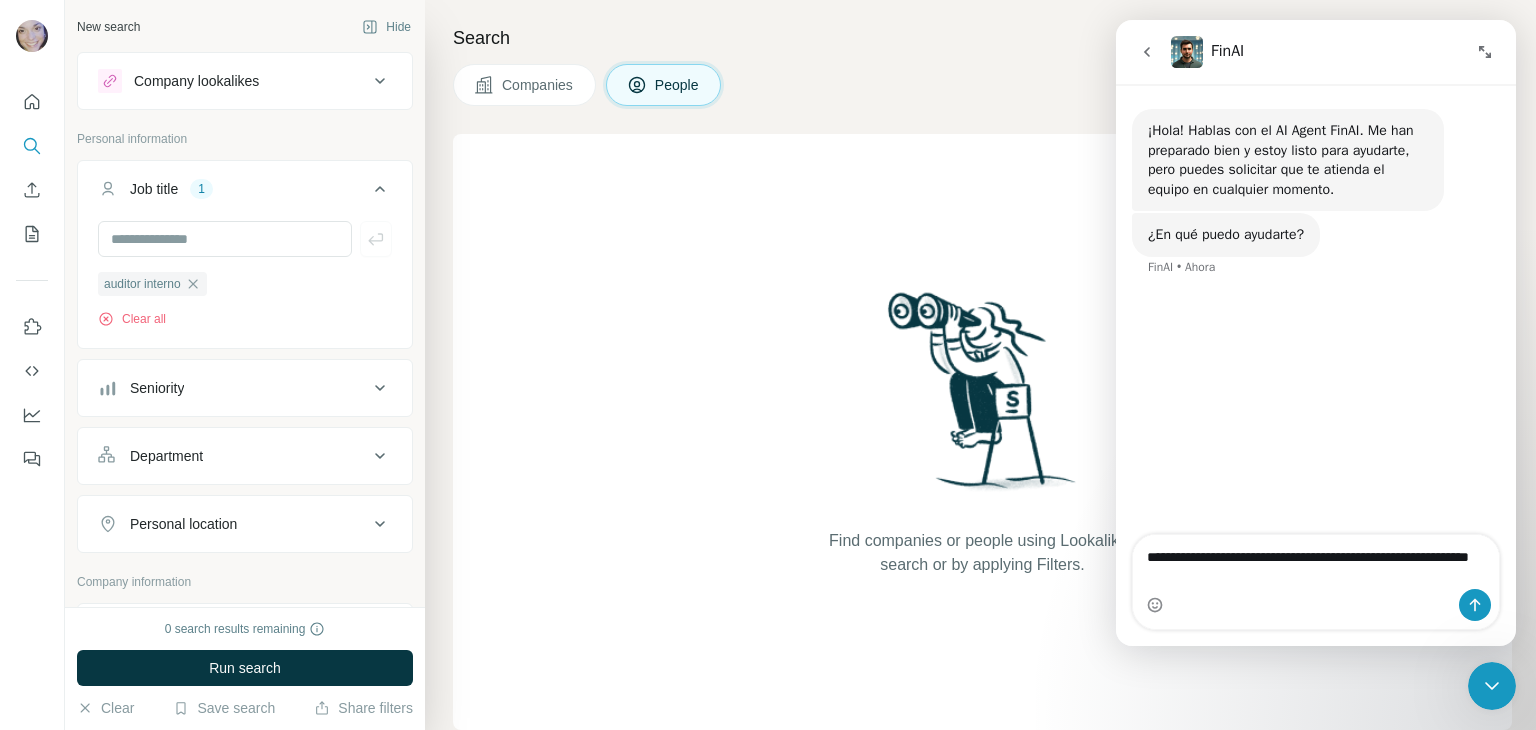 type on "**********" 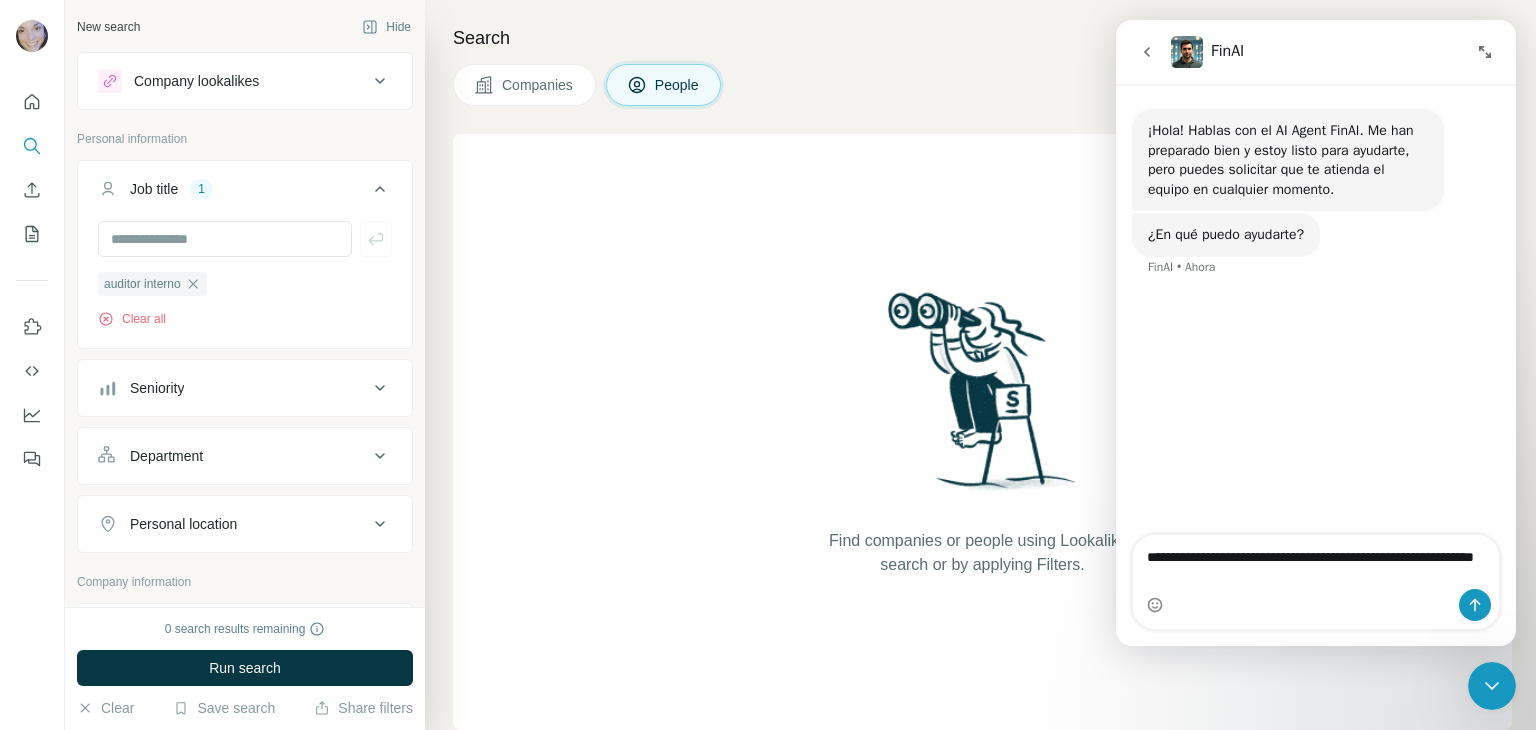 type 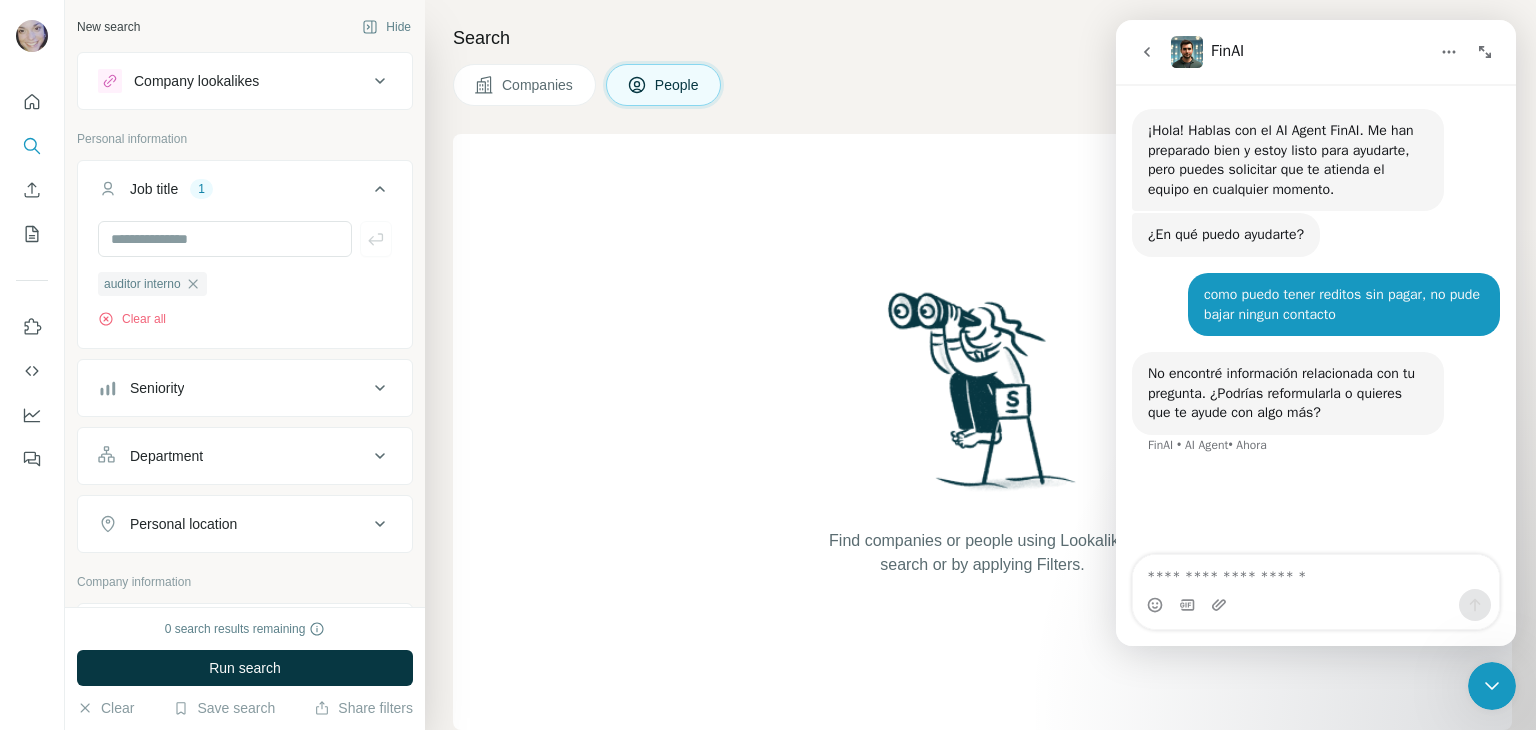click at bounding box center (1485, 52) 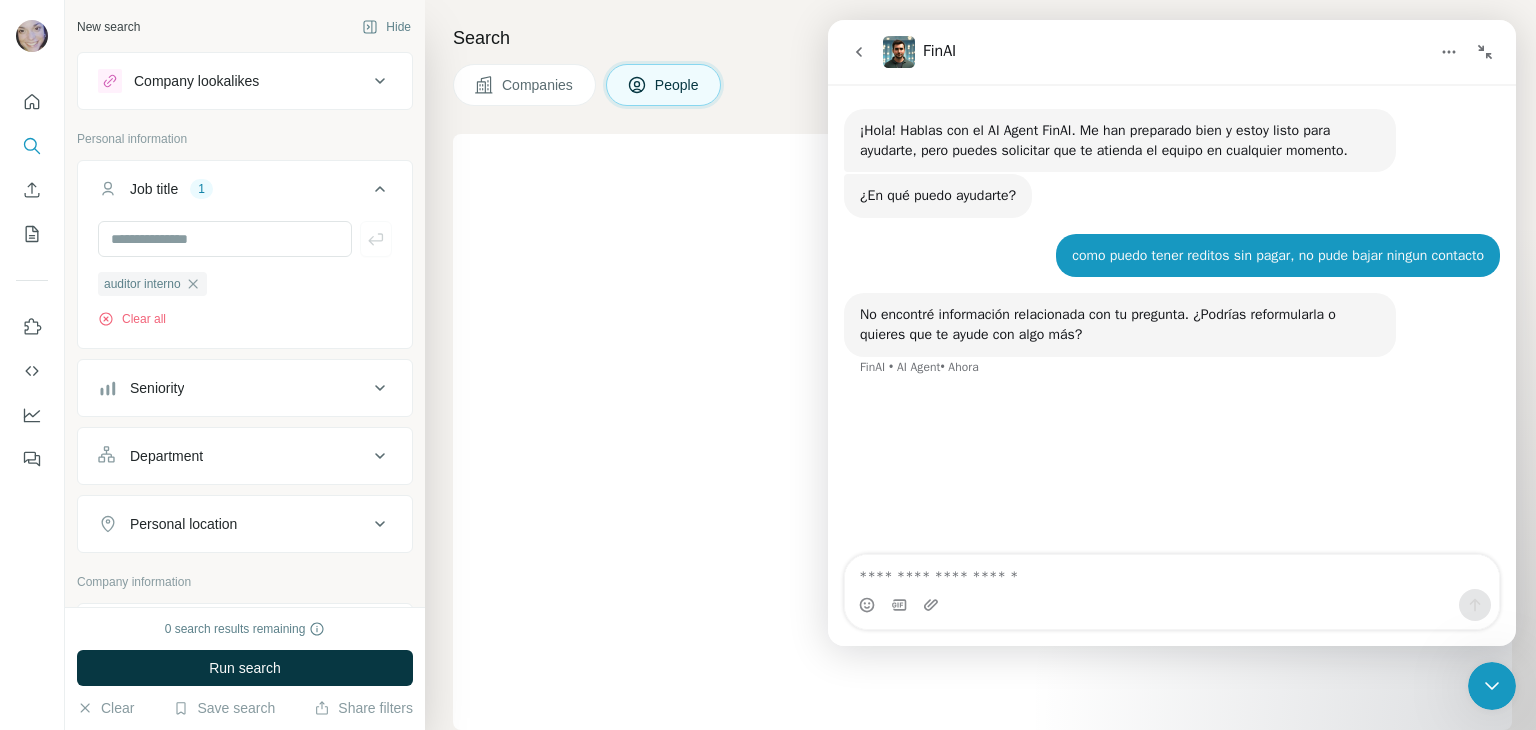 click at bounding box center (1485, 52) 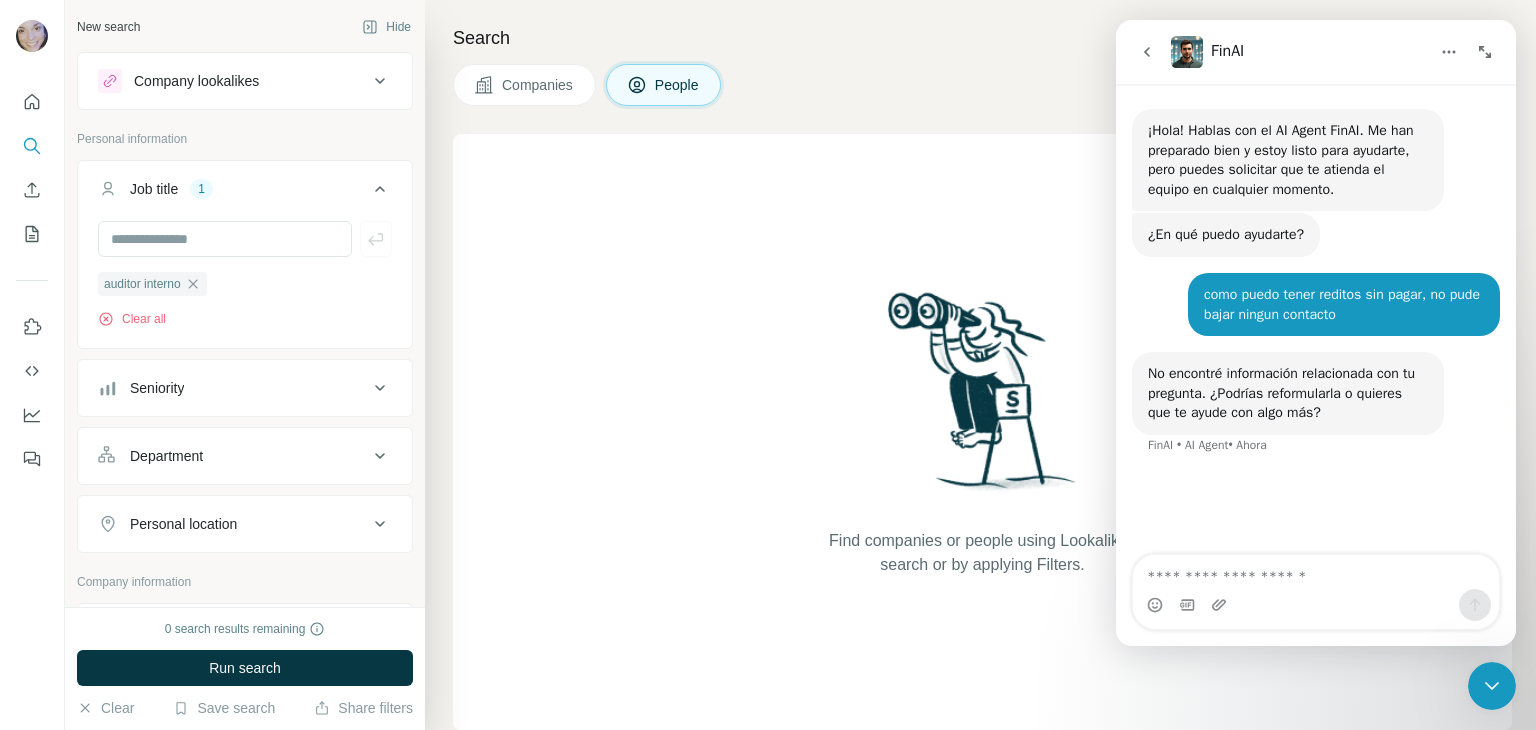 click on "Find companies or people using Lookalikes search or by applying Filters." at bounding box center [982, 432] 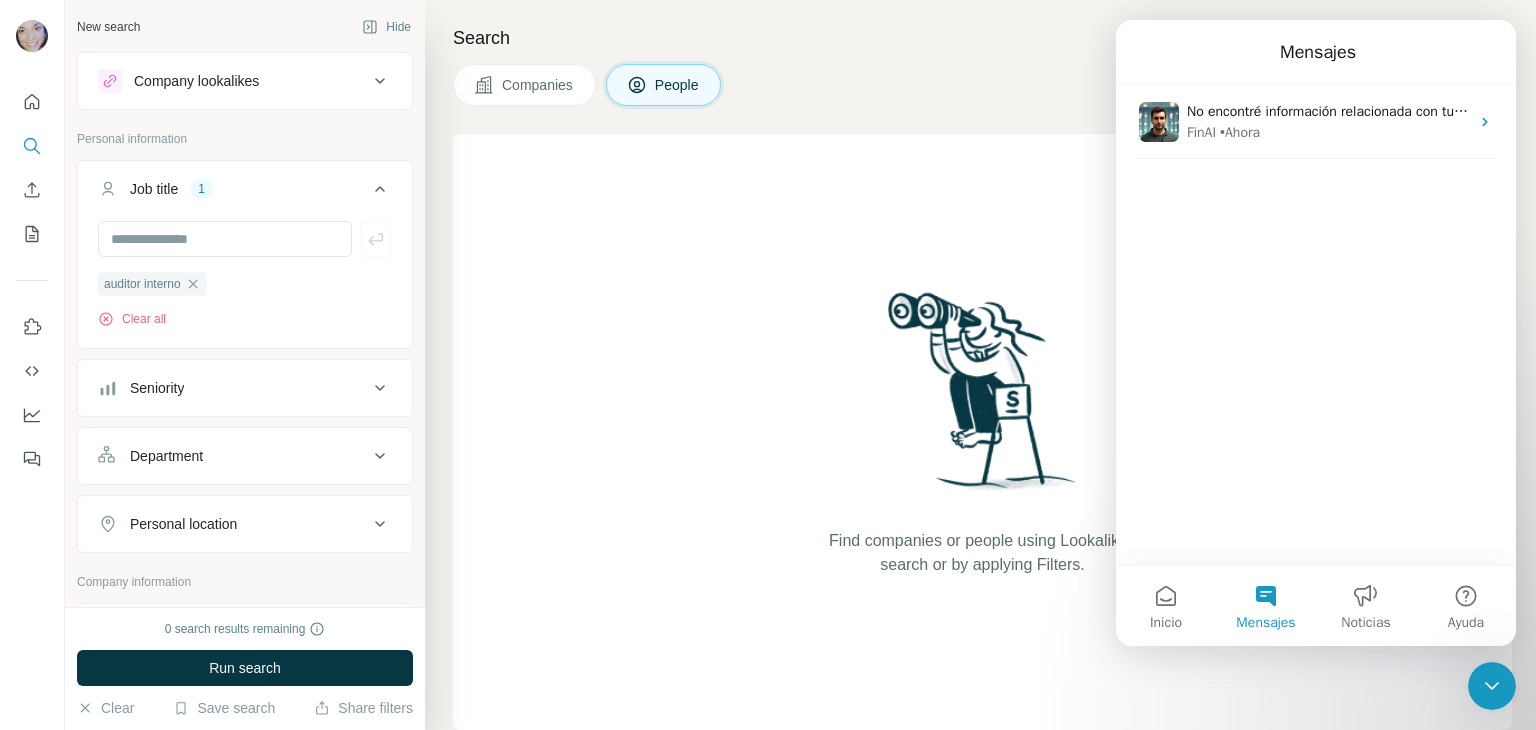 click 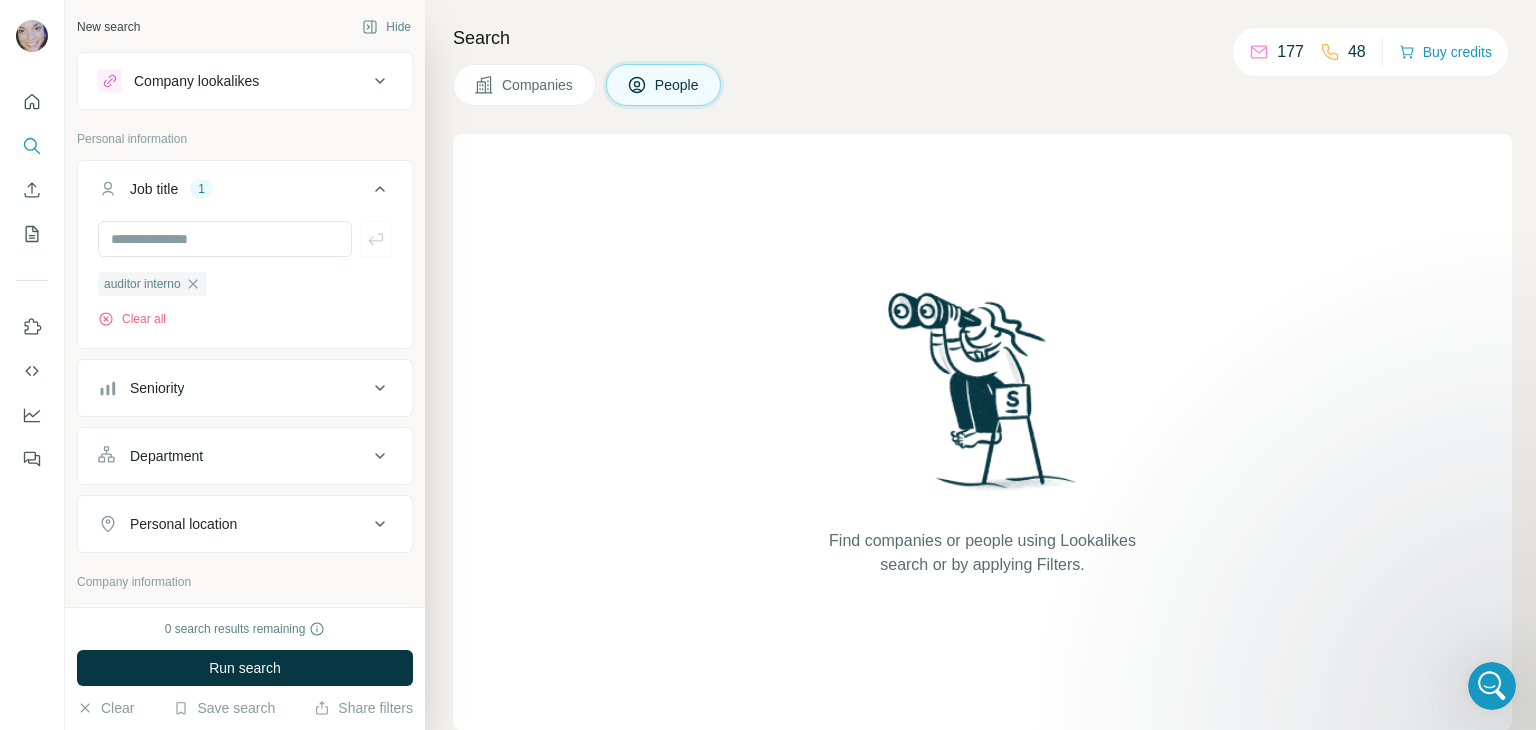 scroll, scrollTop: 0, scrollLeft: 0, axis: both 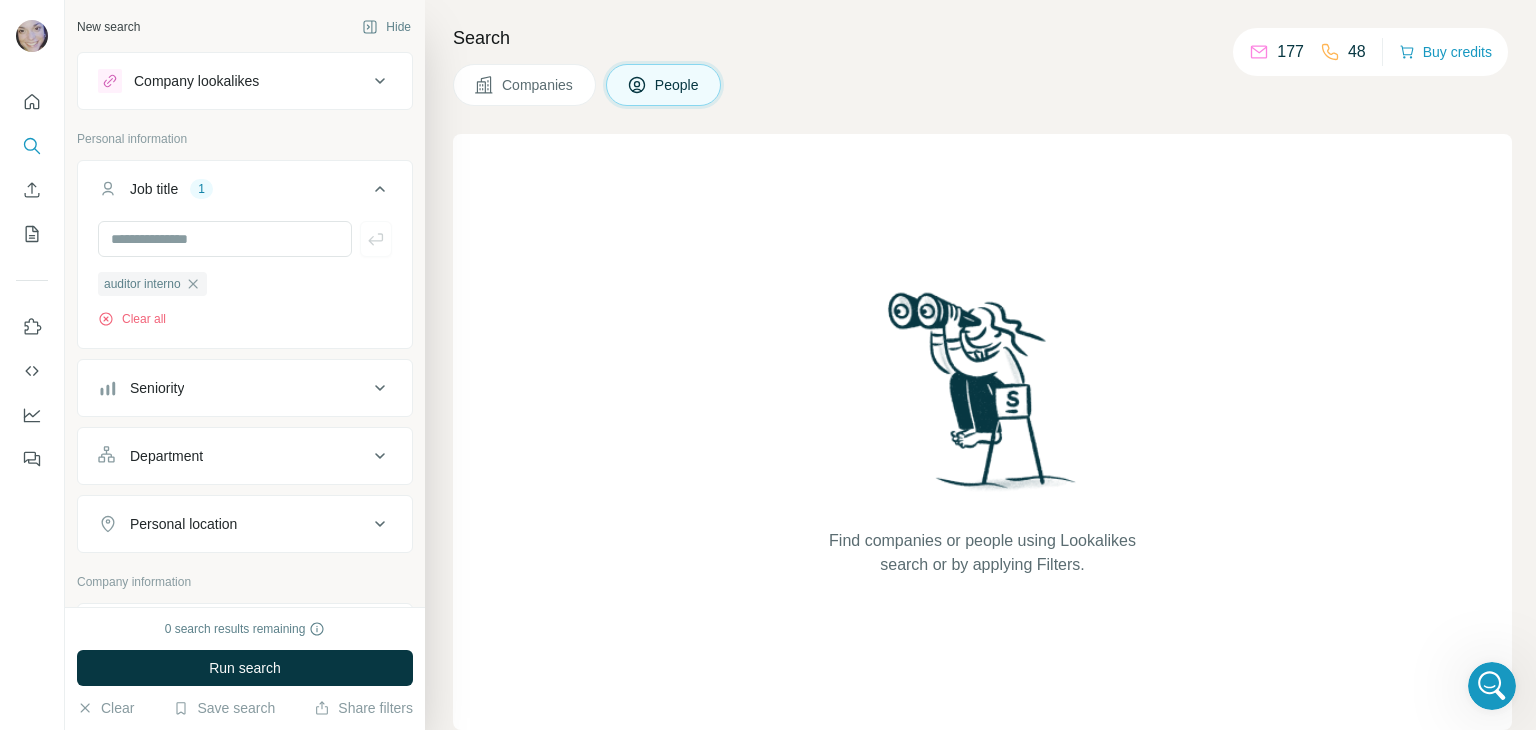 click on "Department" at bounding box center (166, 456) 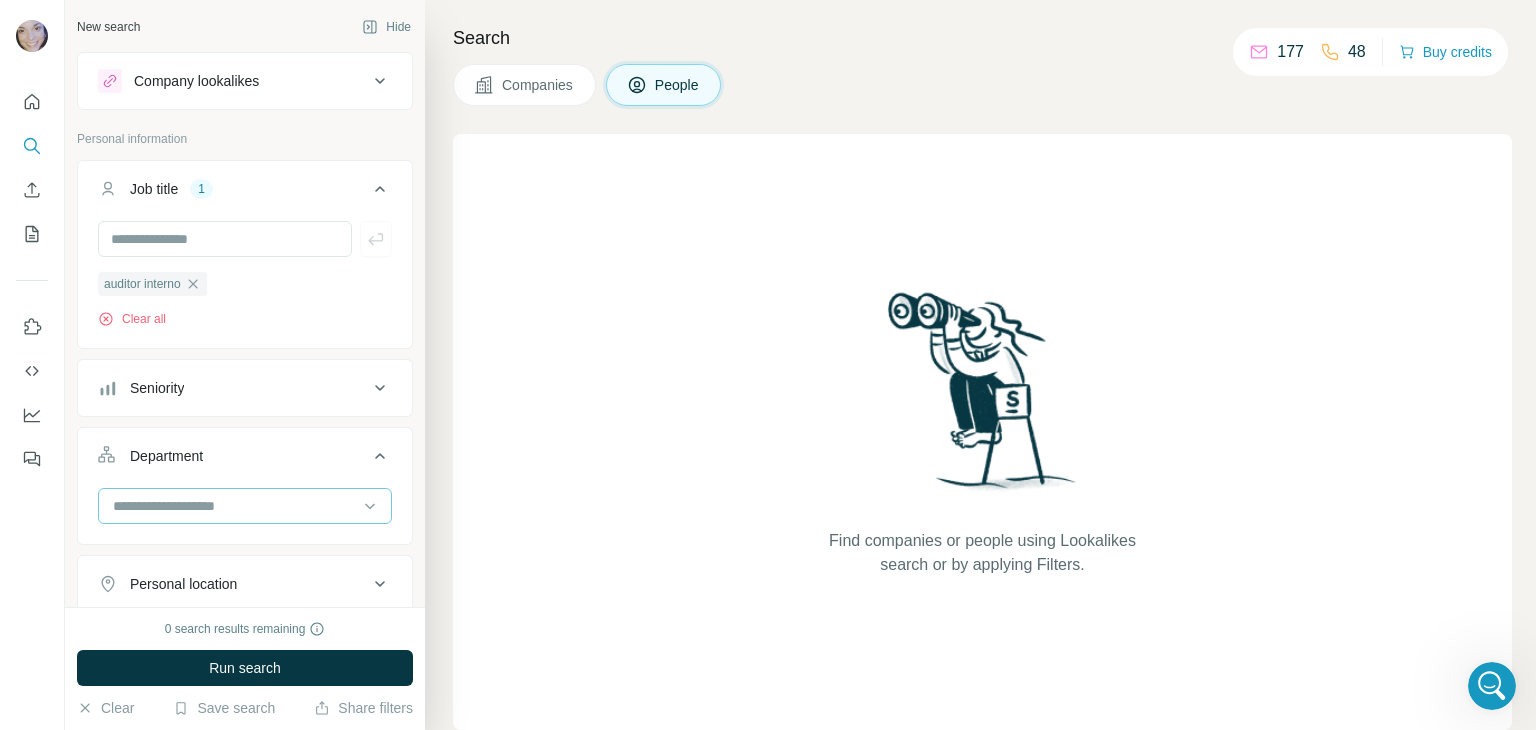 click at bounding box center (234, 506) 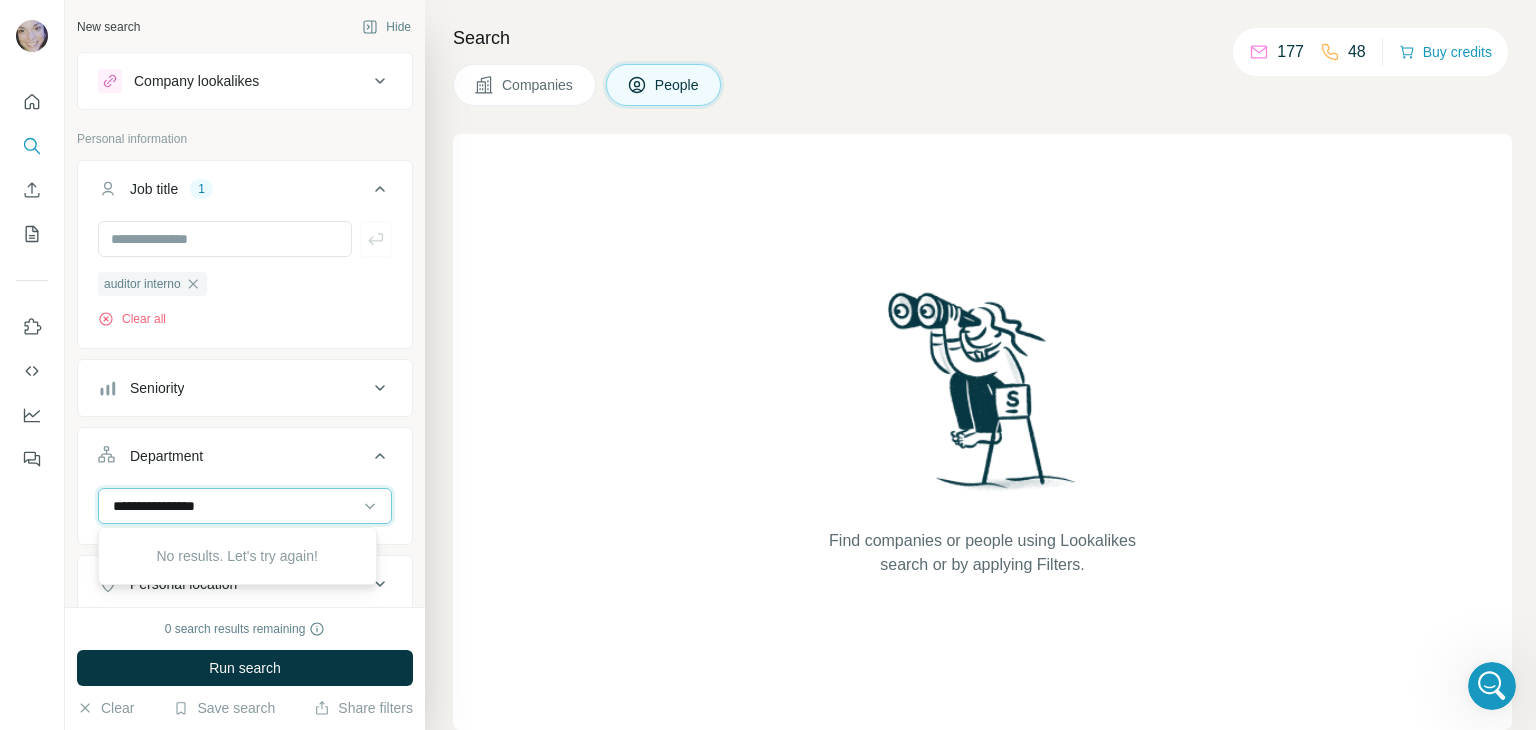 type on "**********" 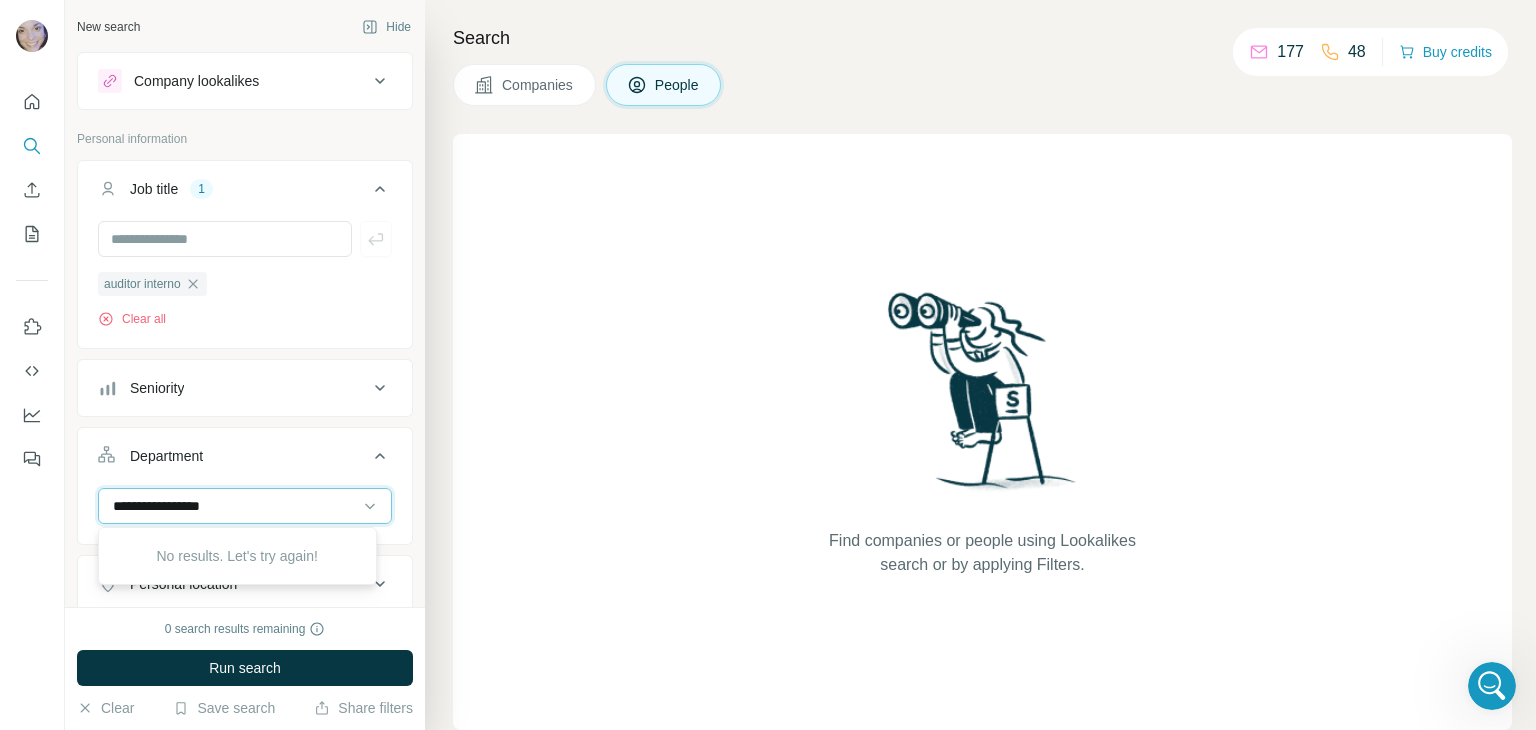 click on "**********" at bounding box center [234, 506] 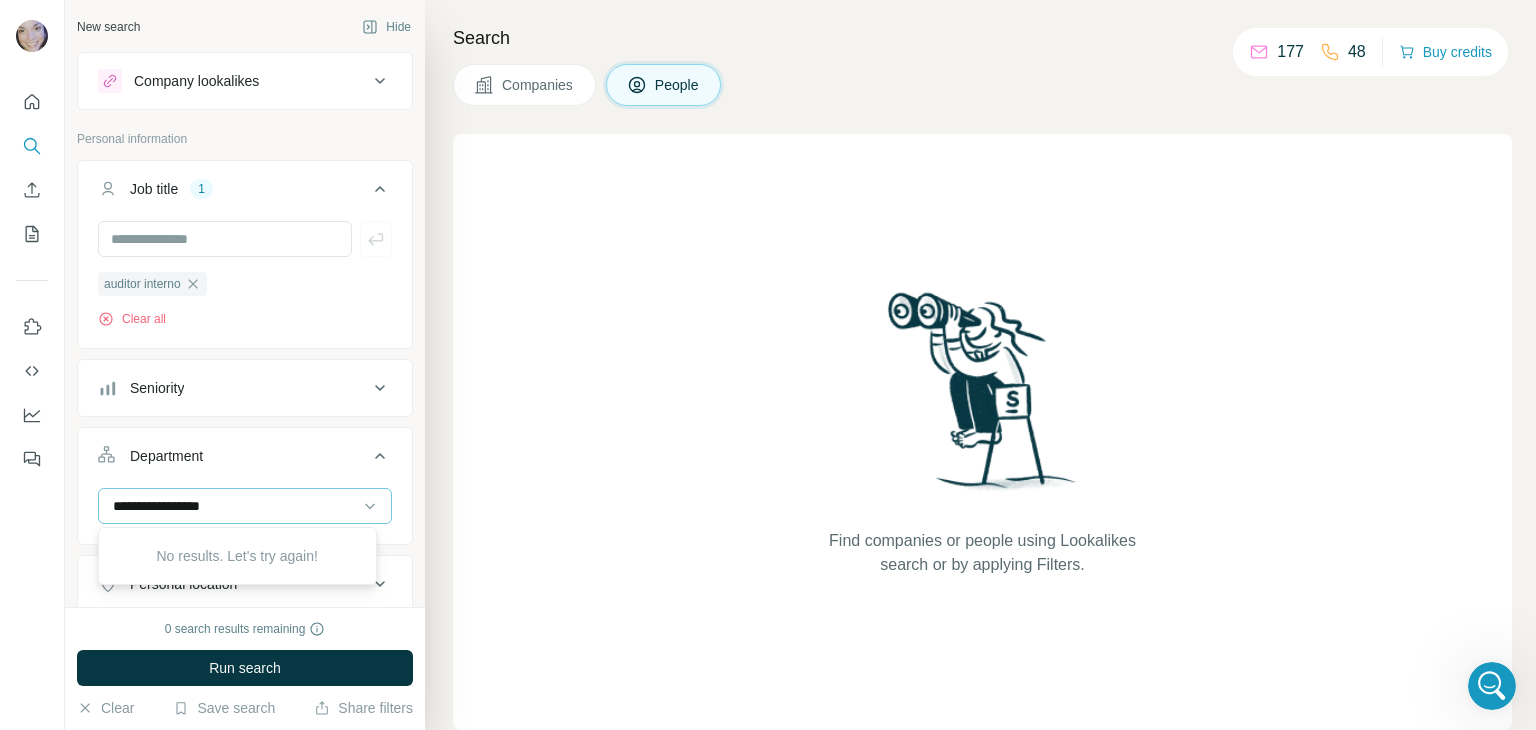 type 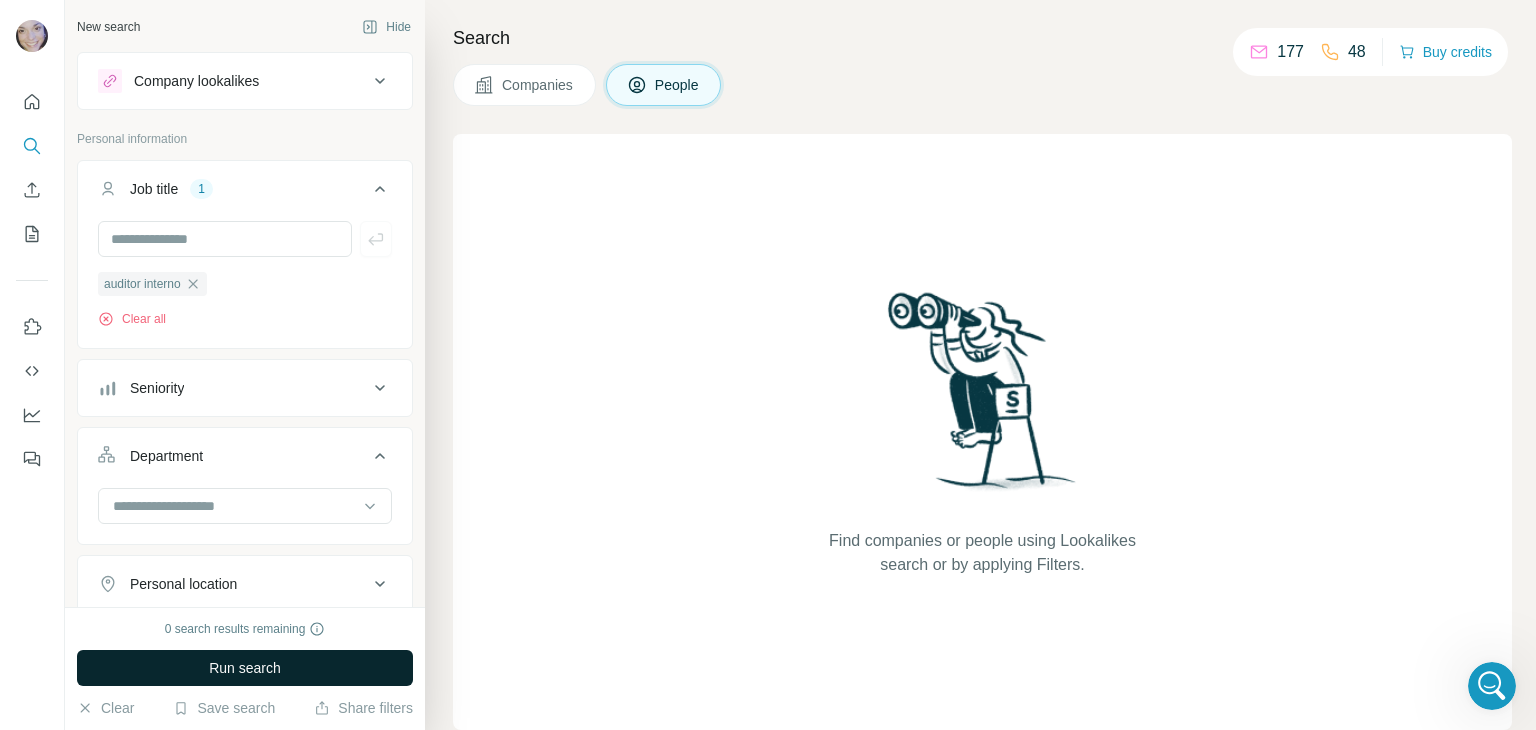 click on "Run search" at bounding box center (245, 668) 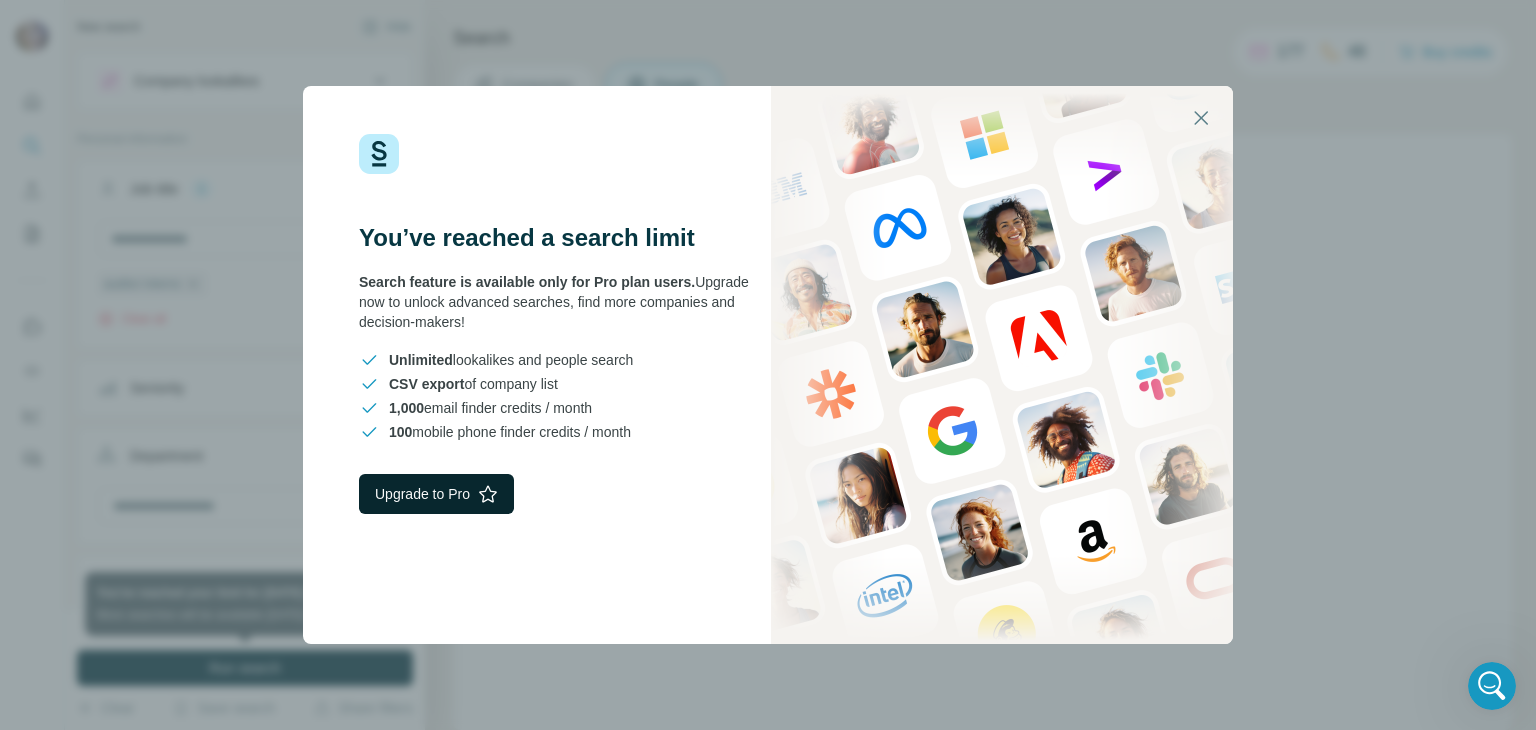 click on "Upgrade to Pro" at bounding box center (436, 494) 